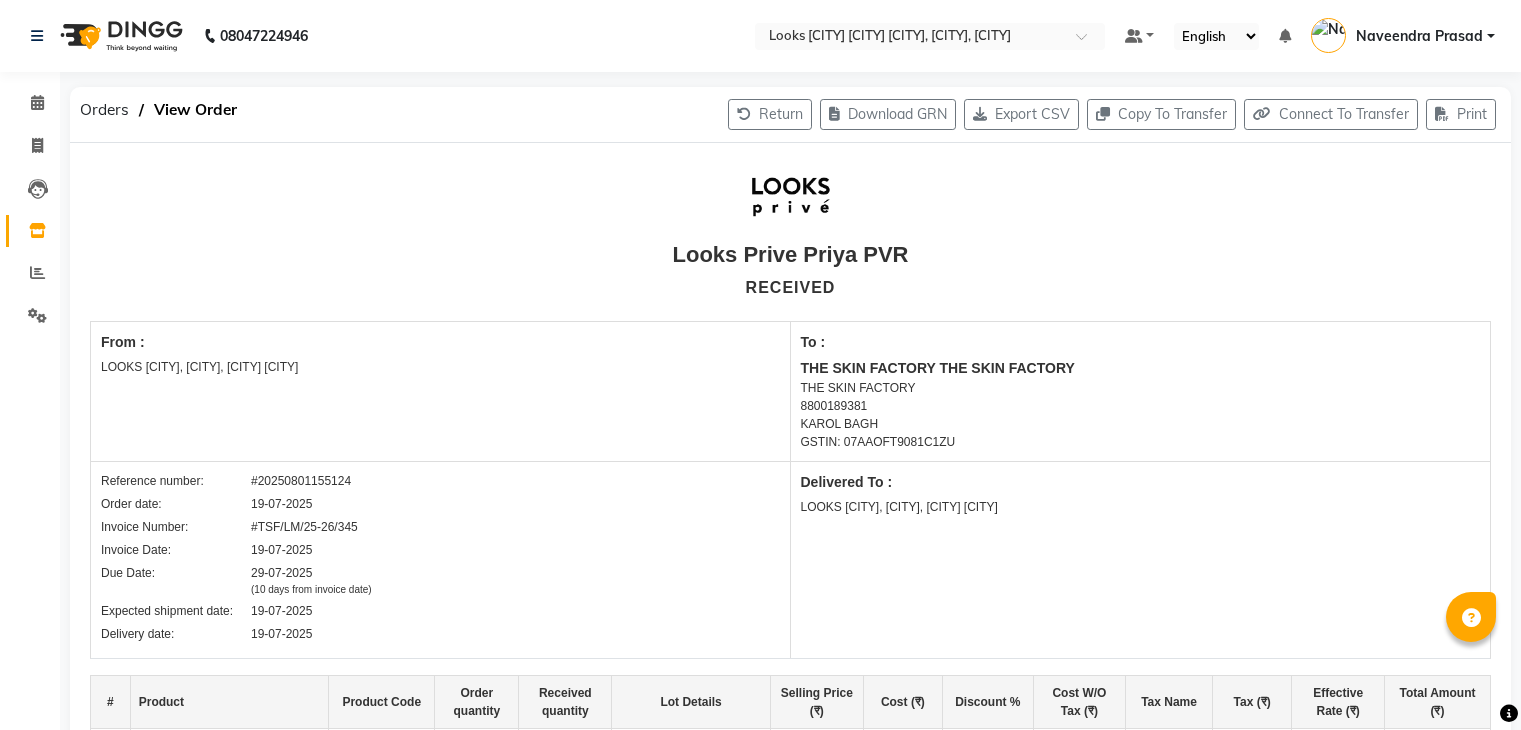 scroll, scrollTop: 0, scrollLeft: 0, axis: both 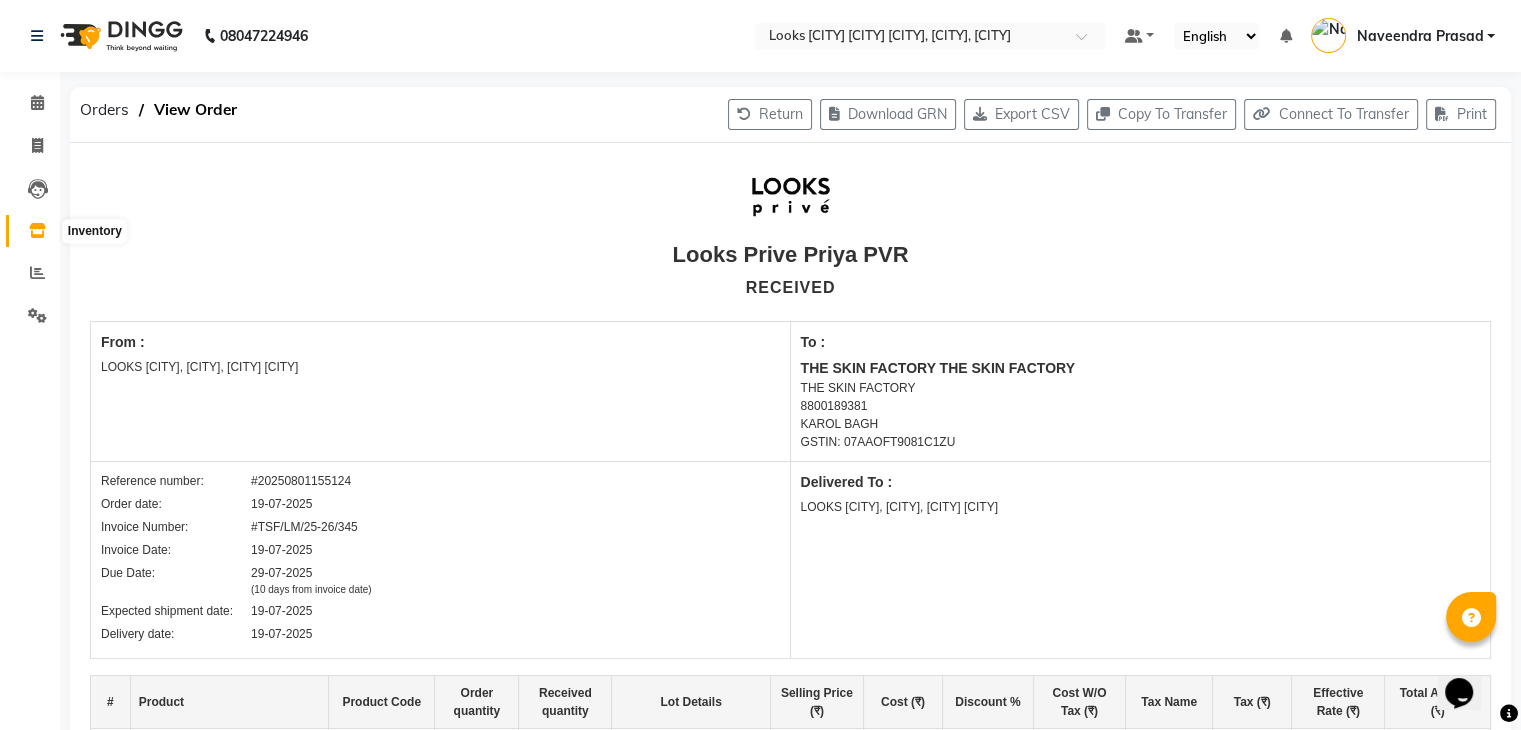 click 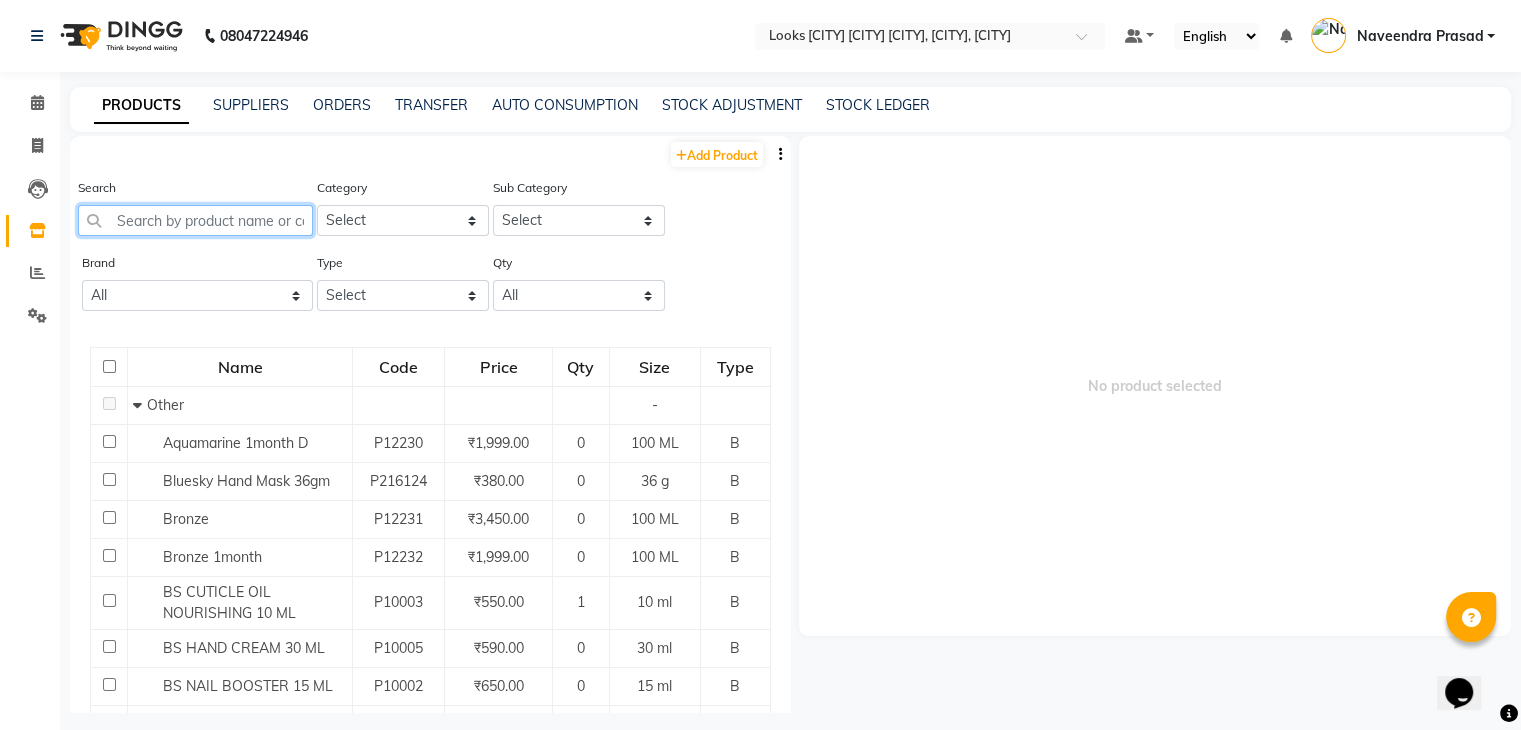 click 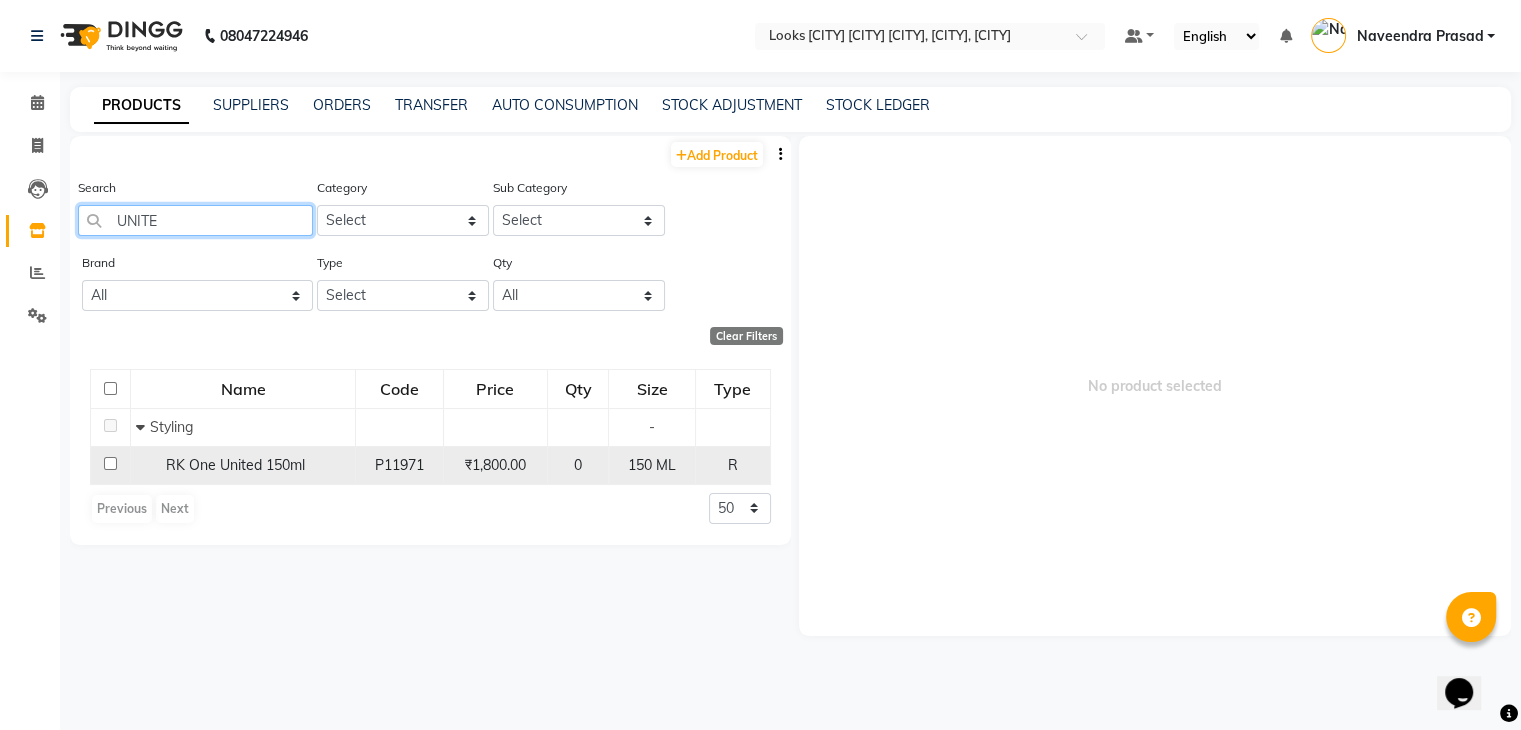 type on "[COUNTRY]" 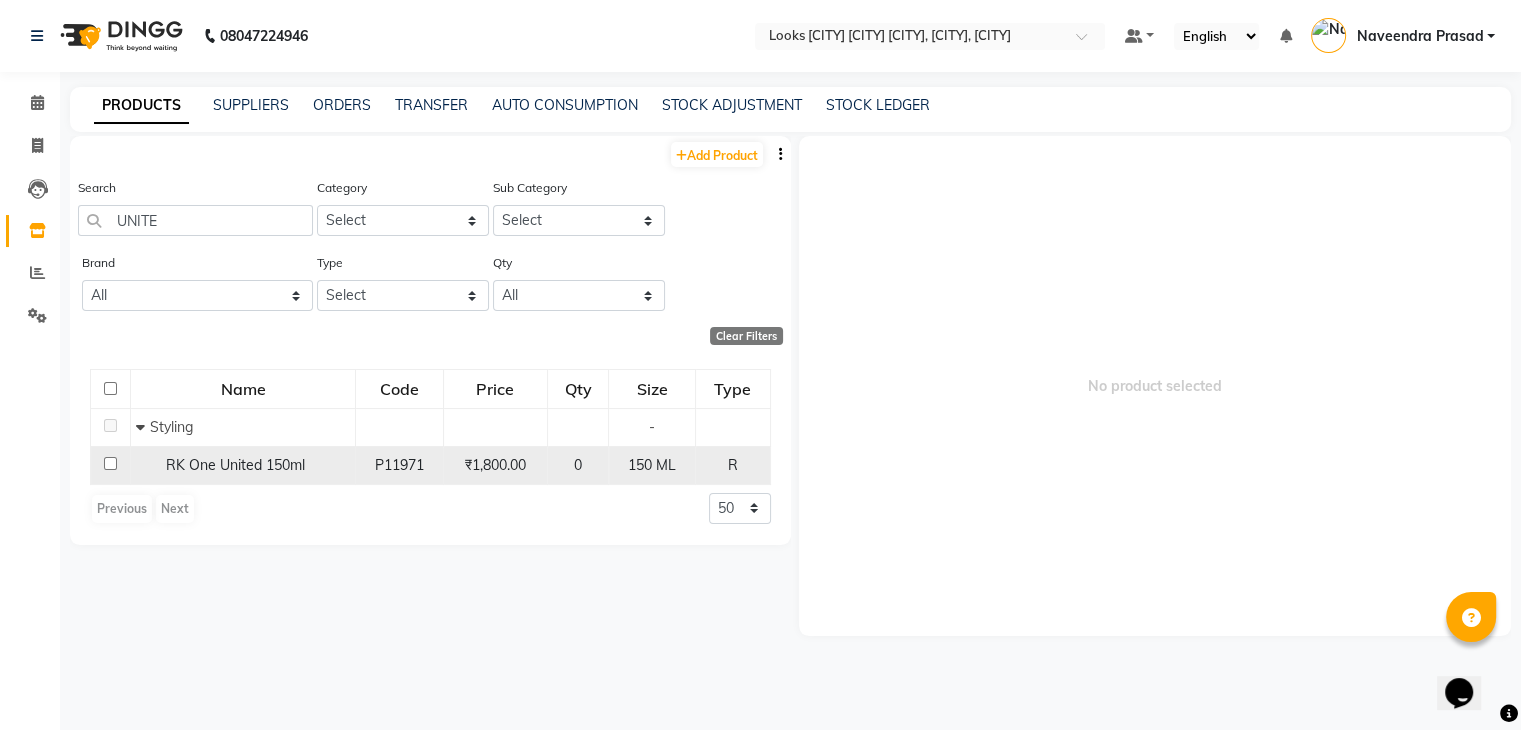 click 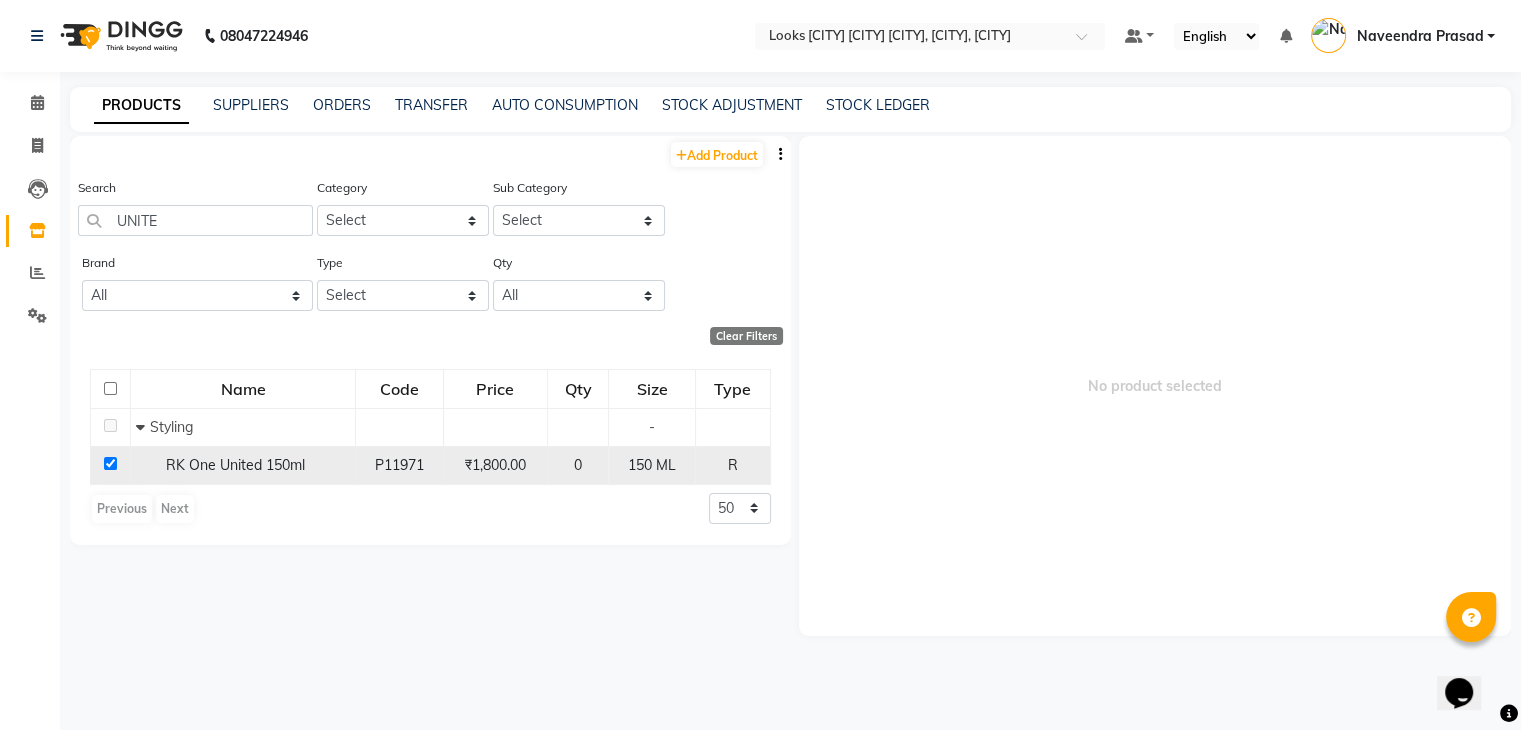 checkbox on "true" 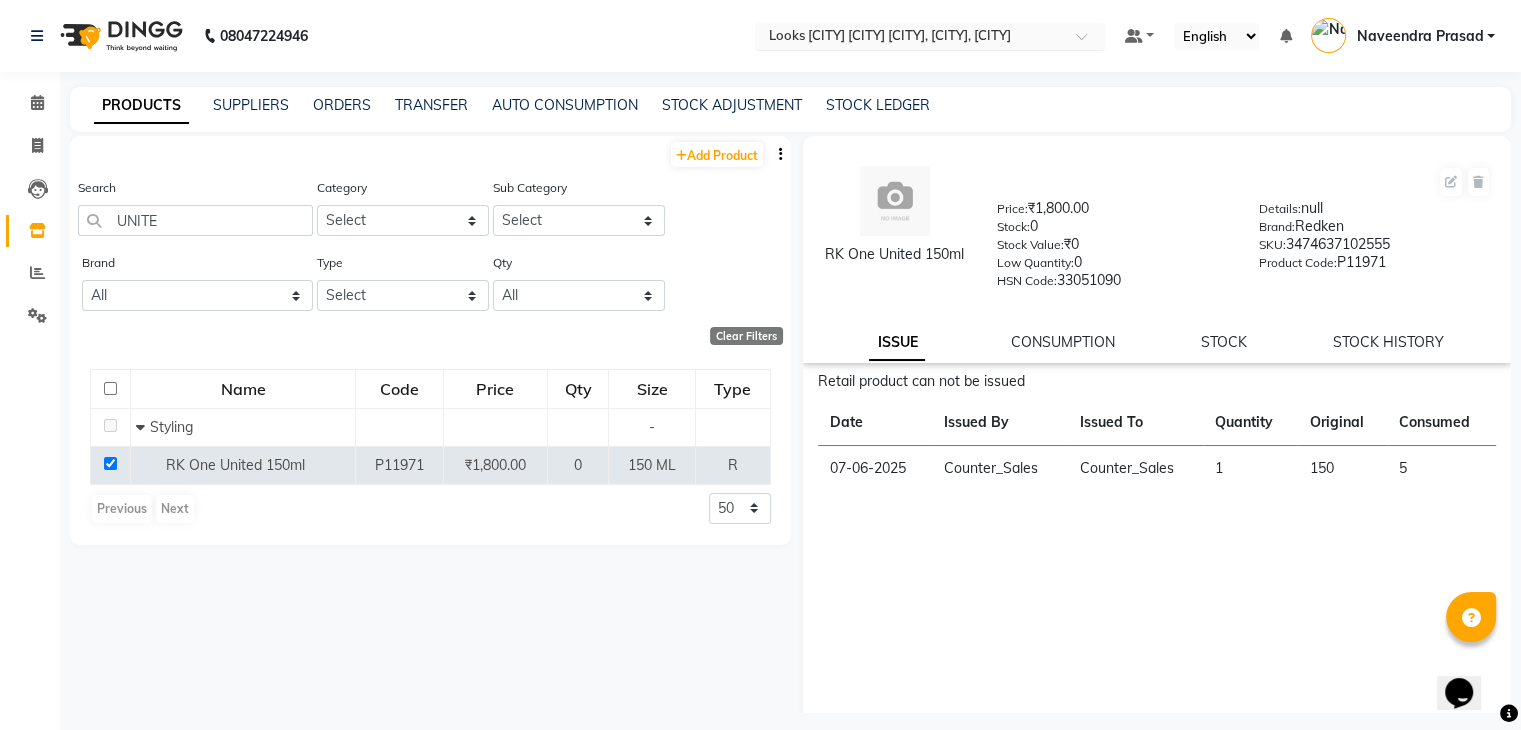 click at bounding box center (910, 38) 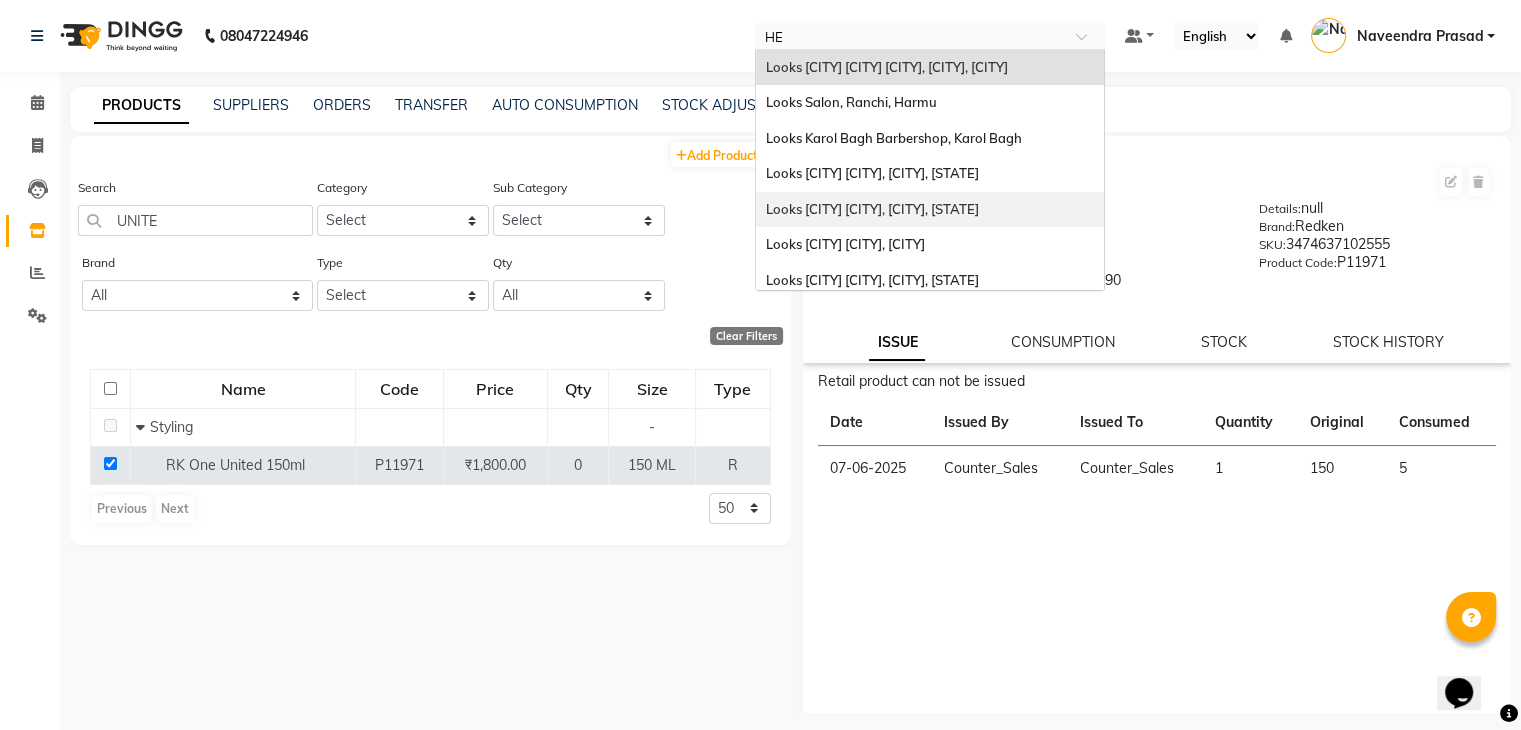 scroll, scrollTop: 0, scrollLeft: 0, axis: both 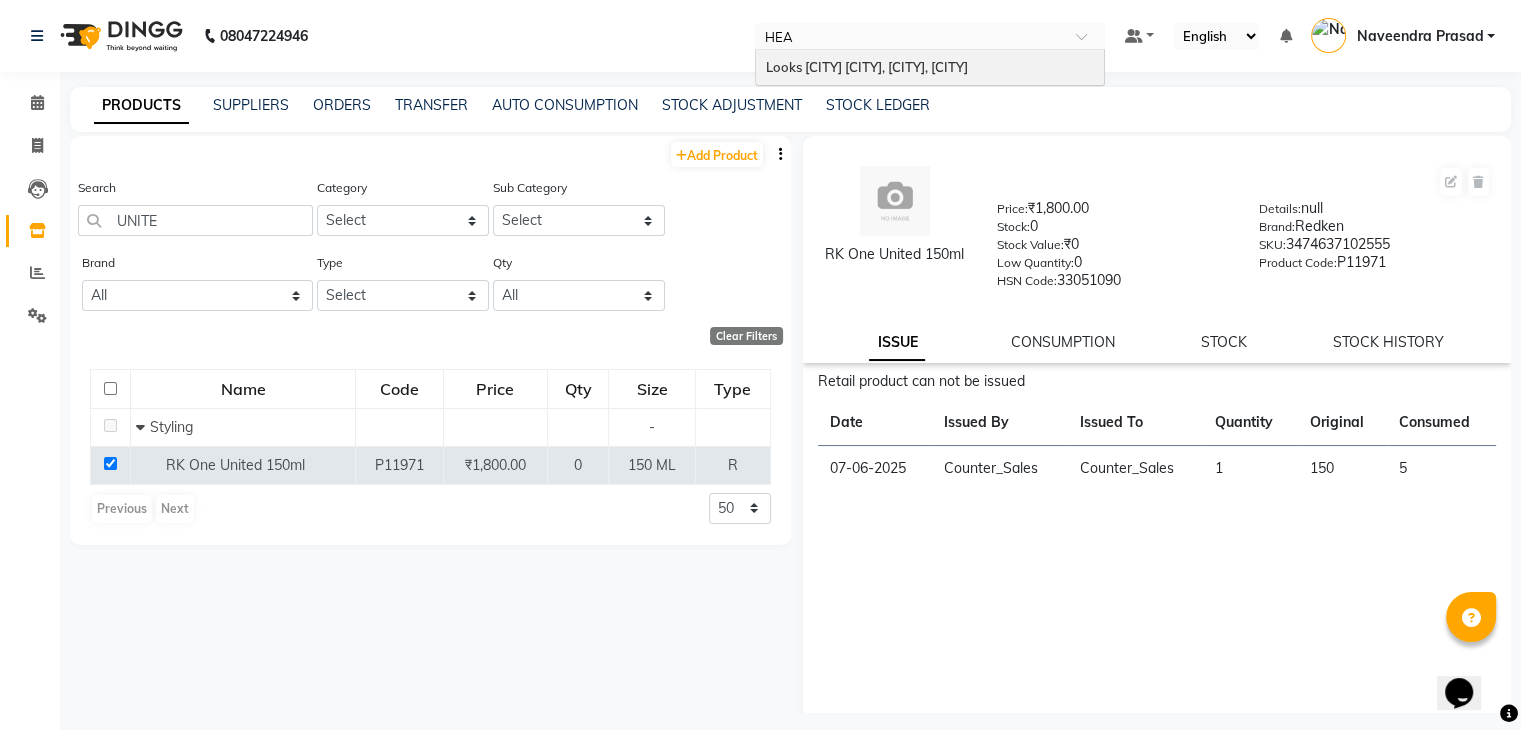 type on "HEAD" 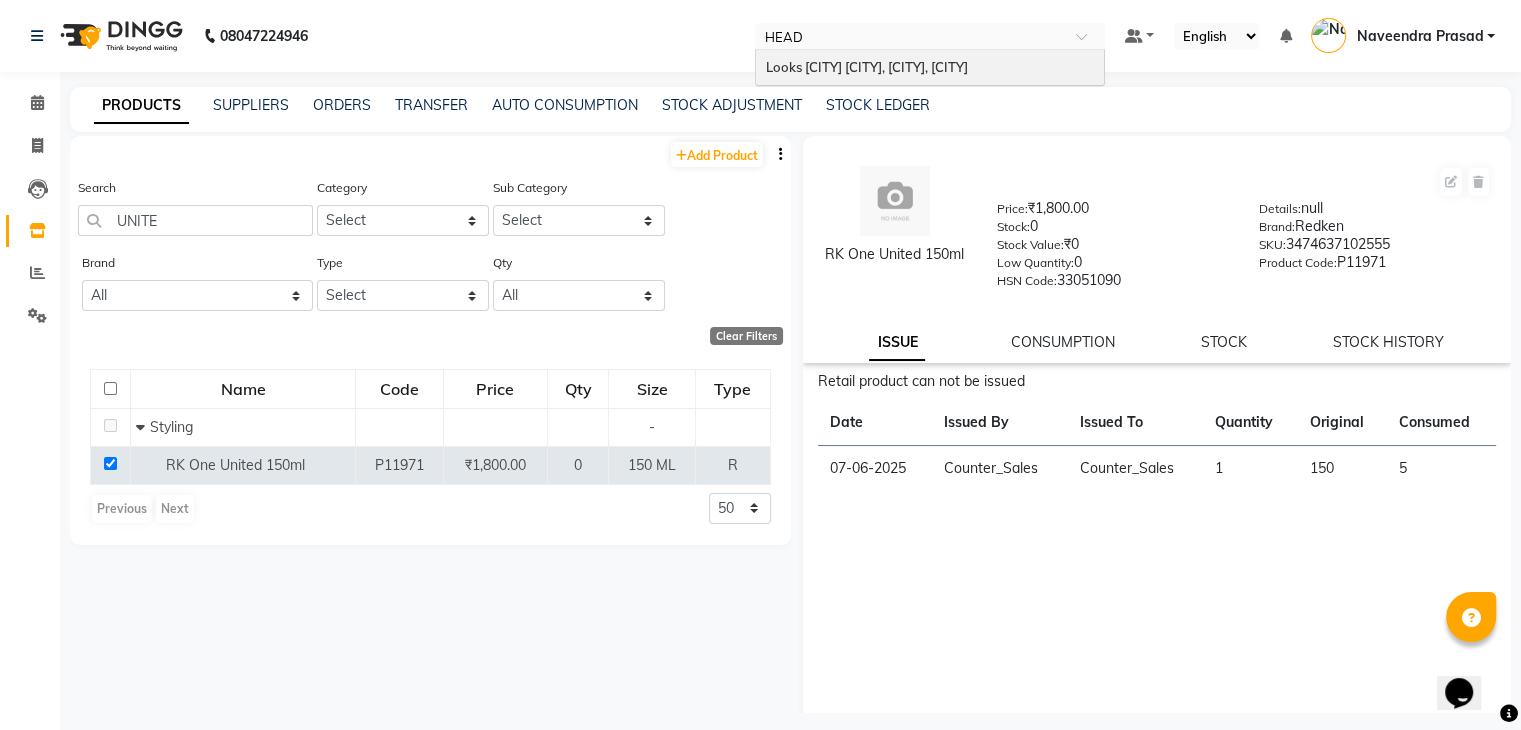 click on "Looks [BUSINESS], [CITY], [CITY]" at bounding box center (867, 67) 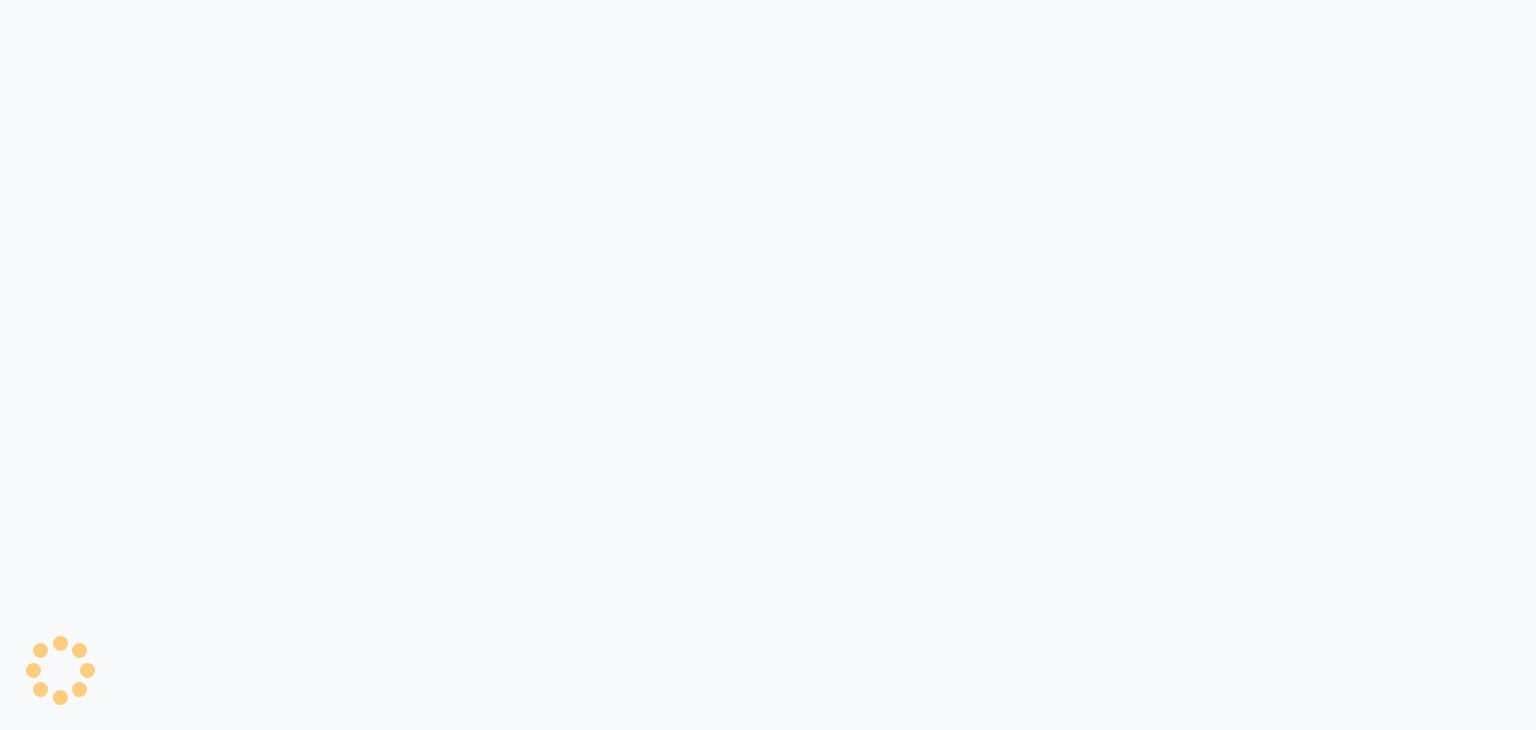scroll, scrollTop: 0, scrollLeft: 0, axis: both 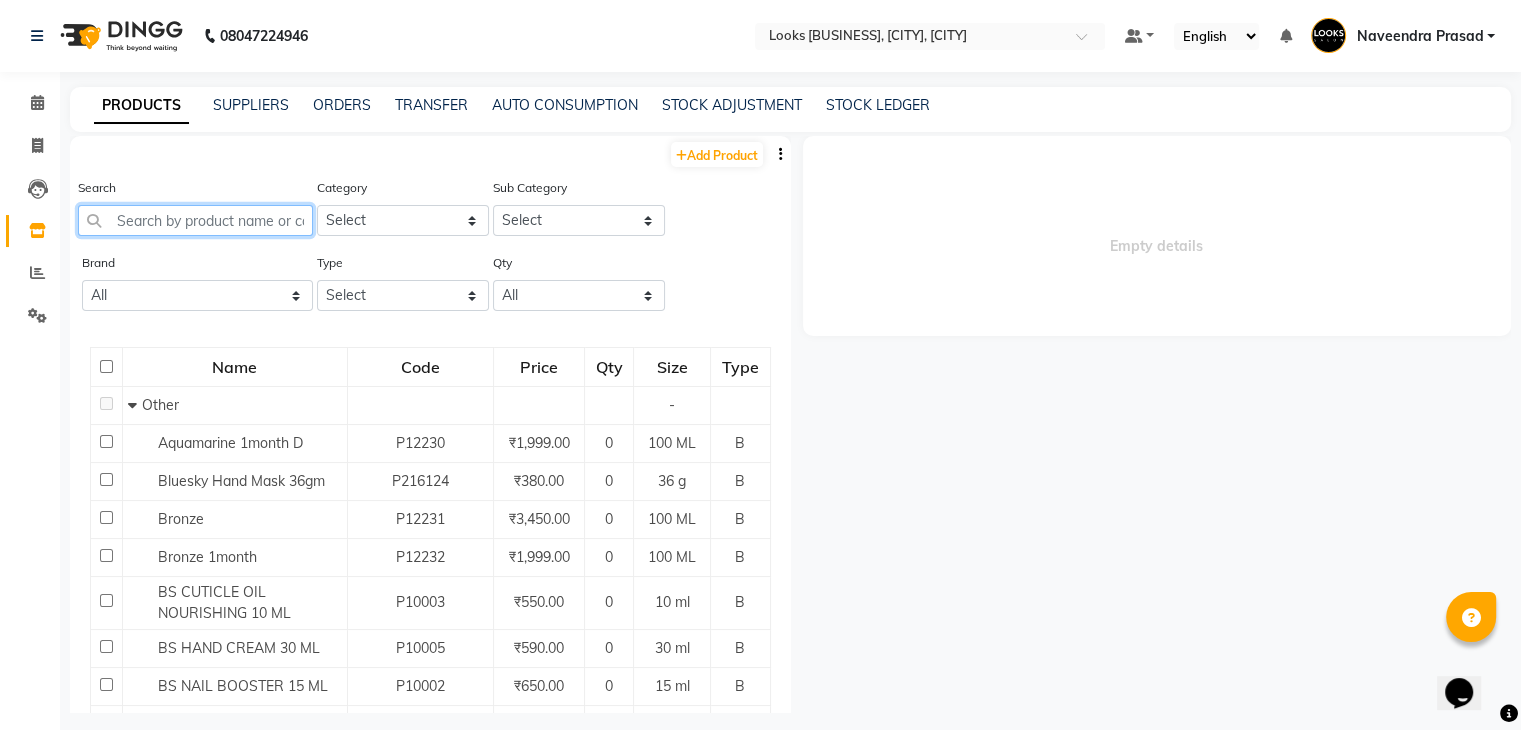 click 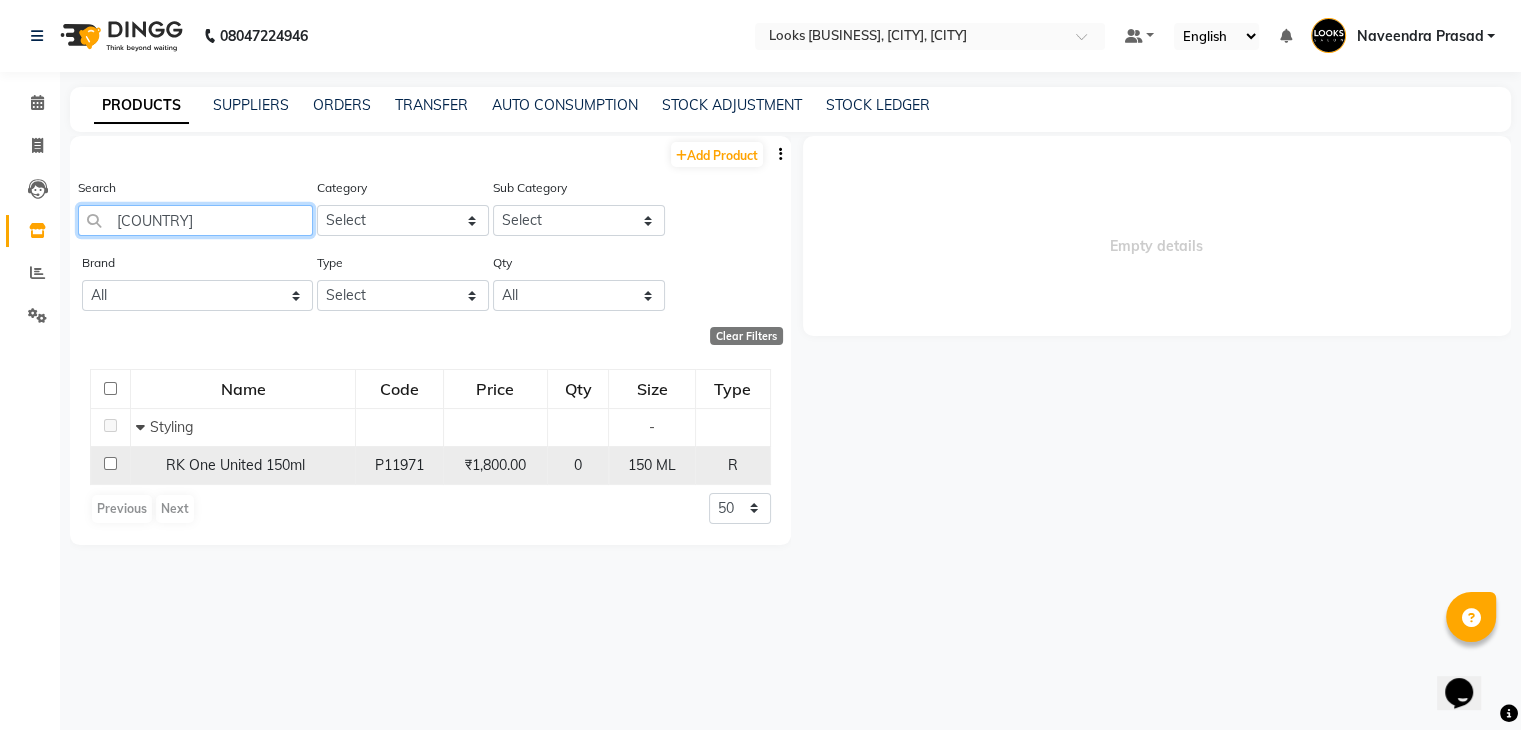 type on "[COUNTRY]" 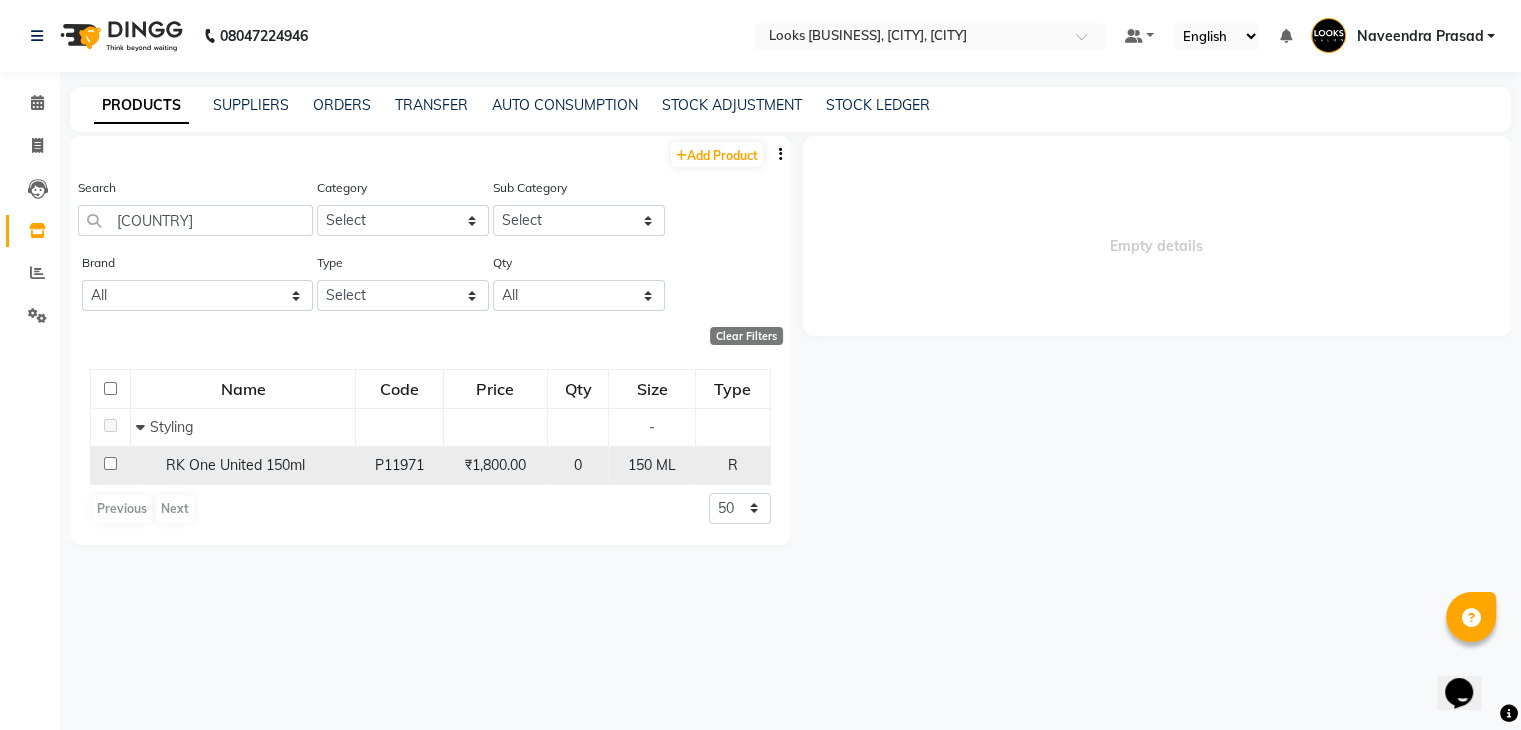 click 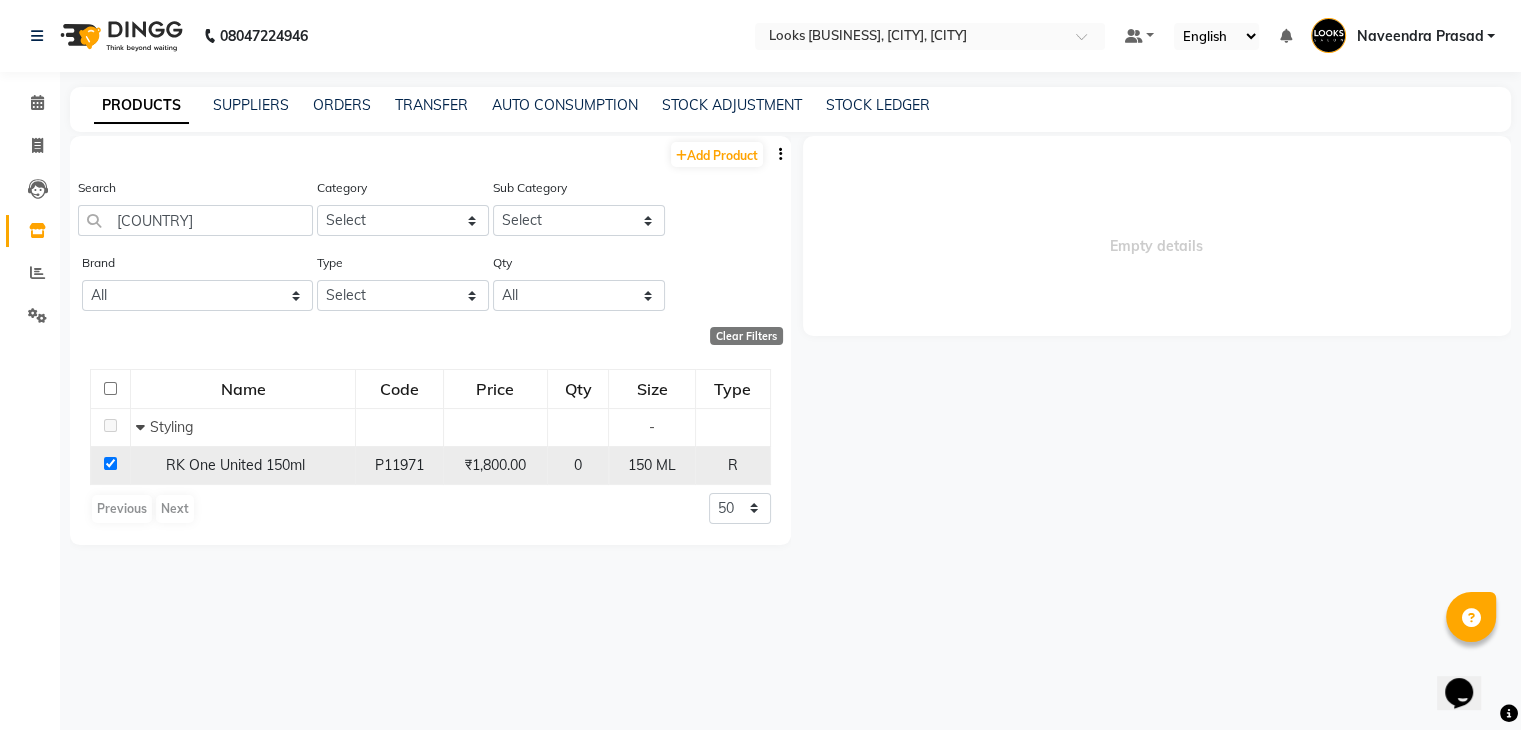 checkbox on "true" 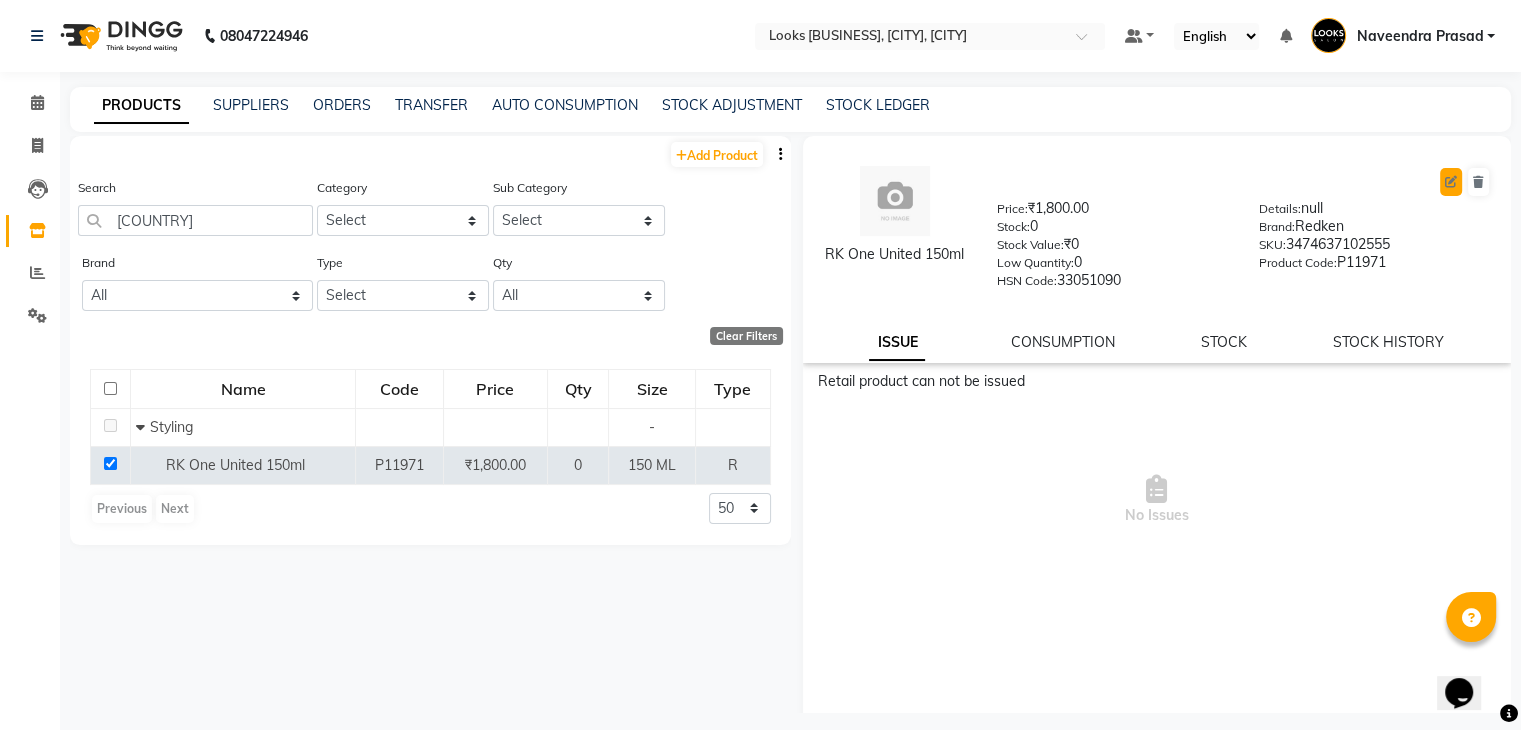 click 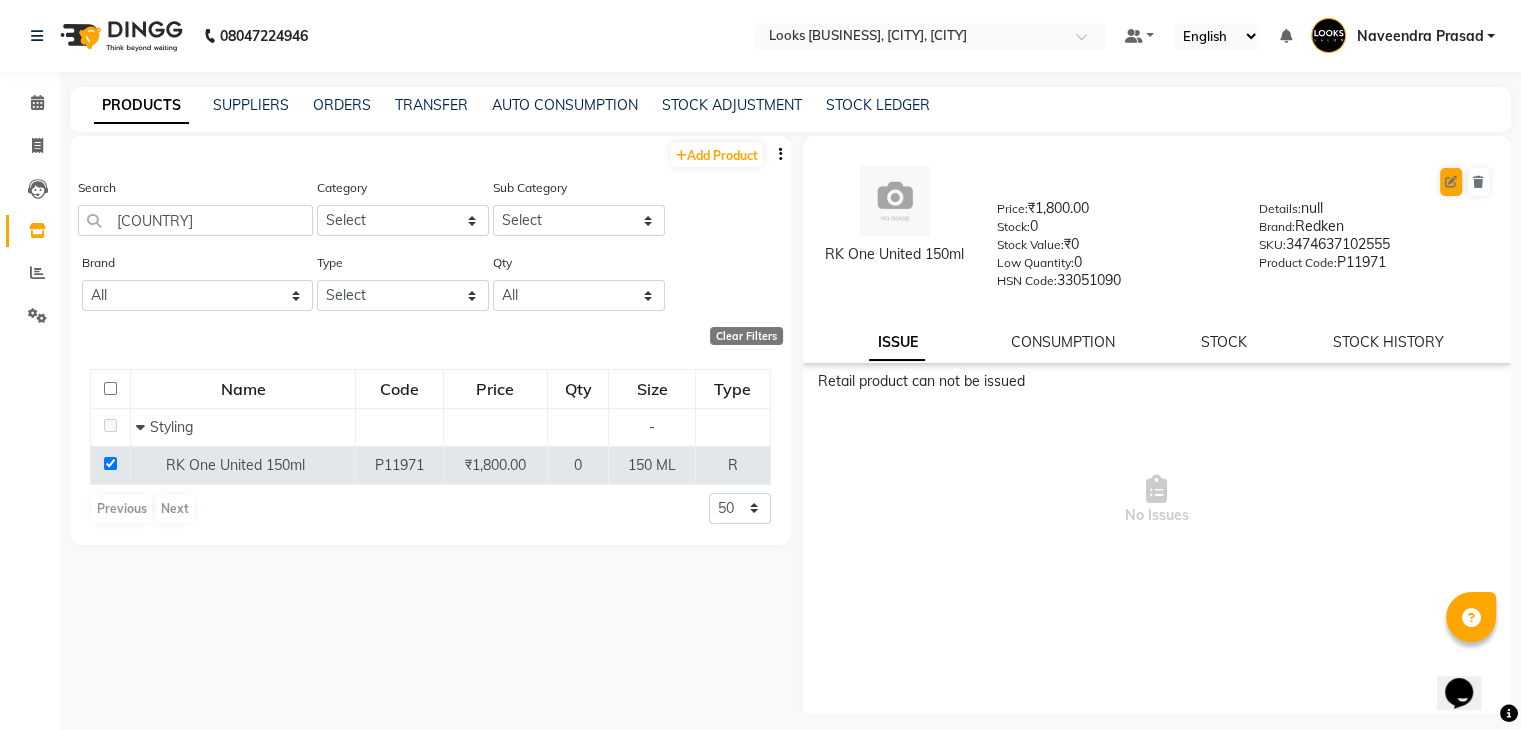 select on "R" 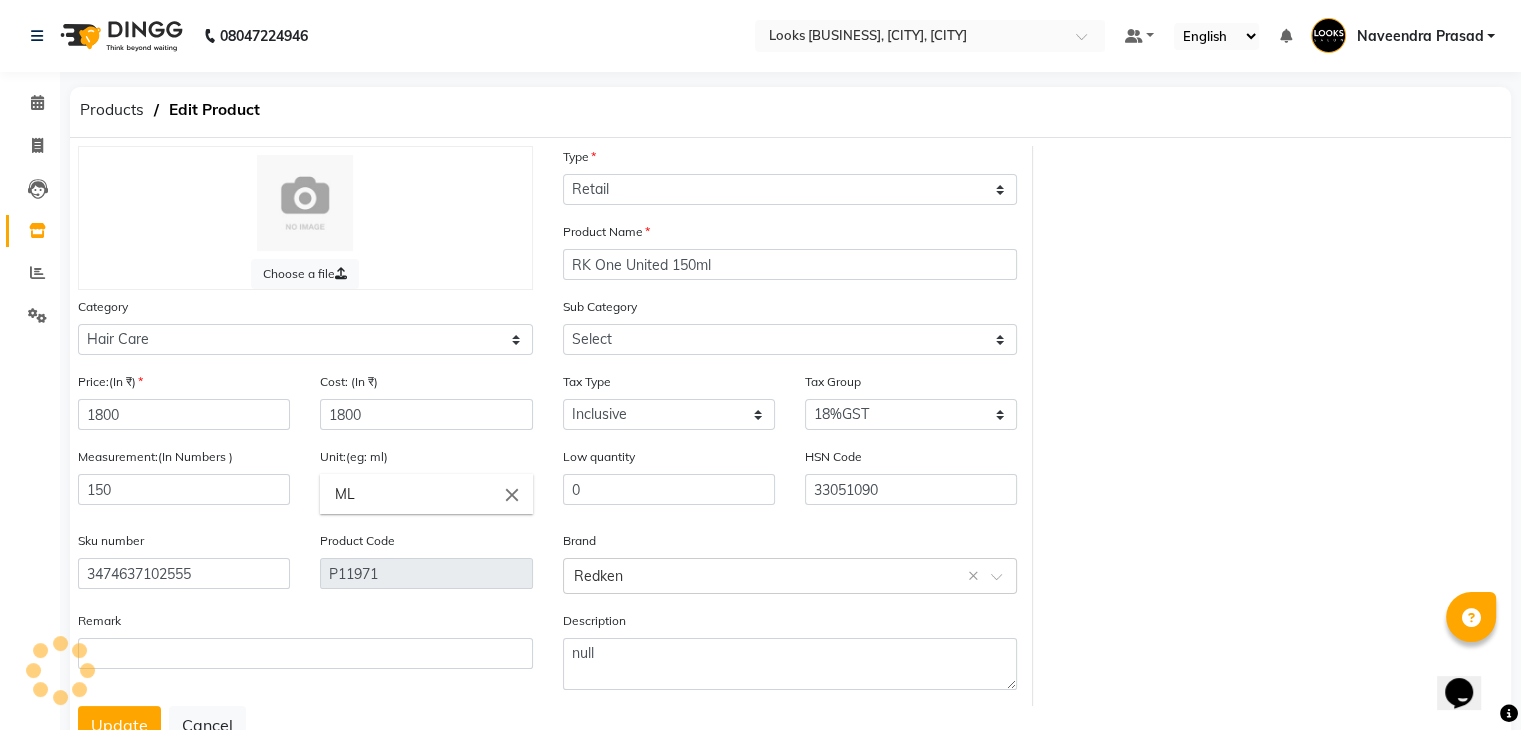 select on "5342114513" 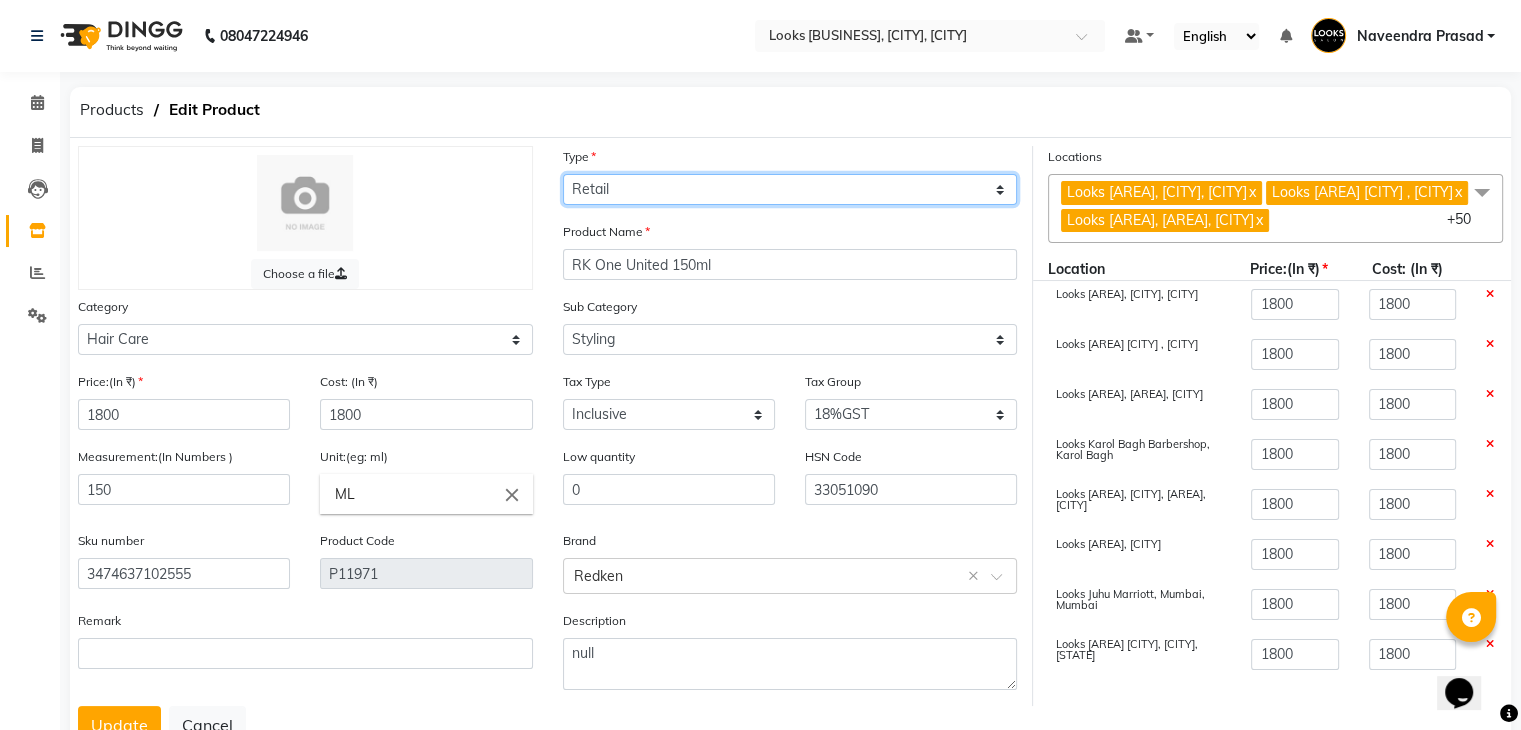 click on "Select Type Both Retail Consumable" 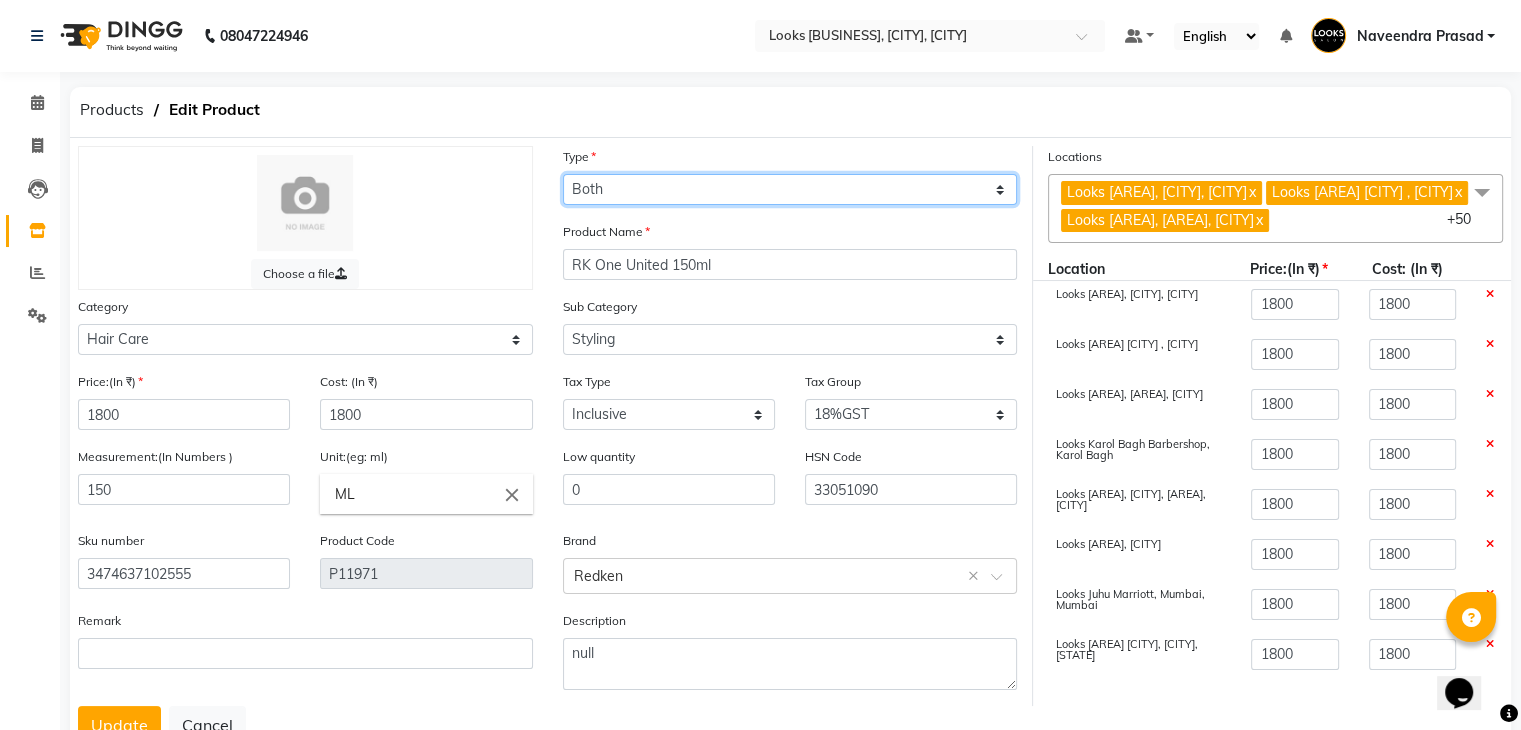 click on "Select Type Both Retail Consumable" 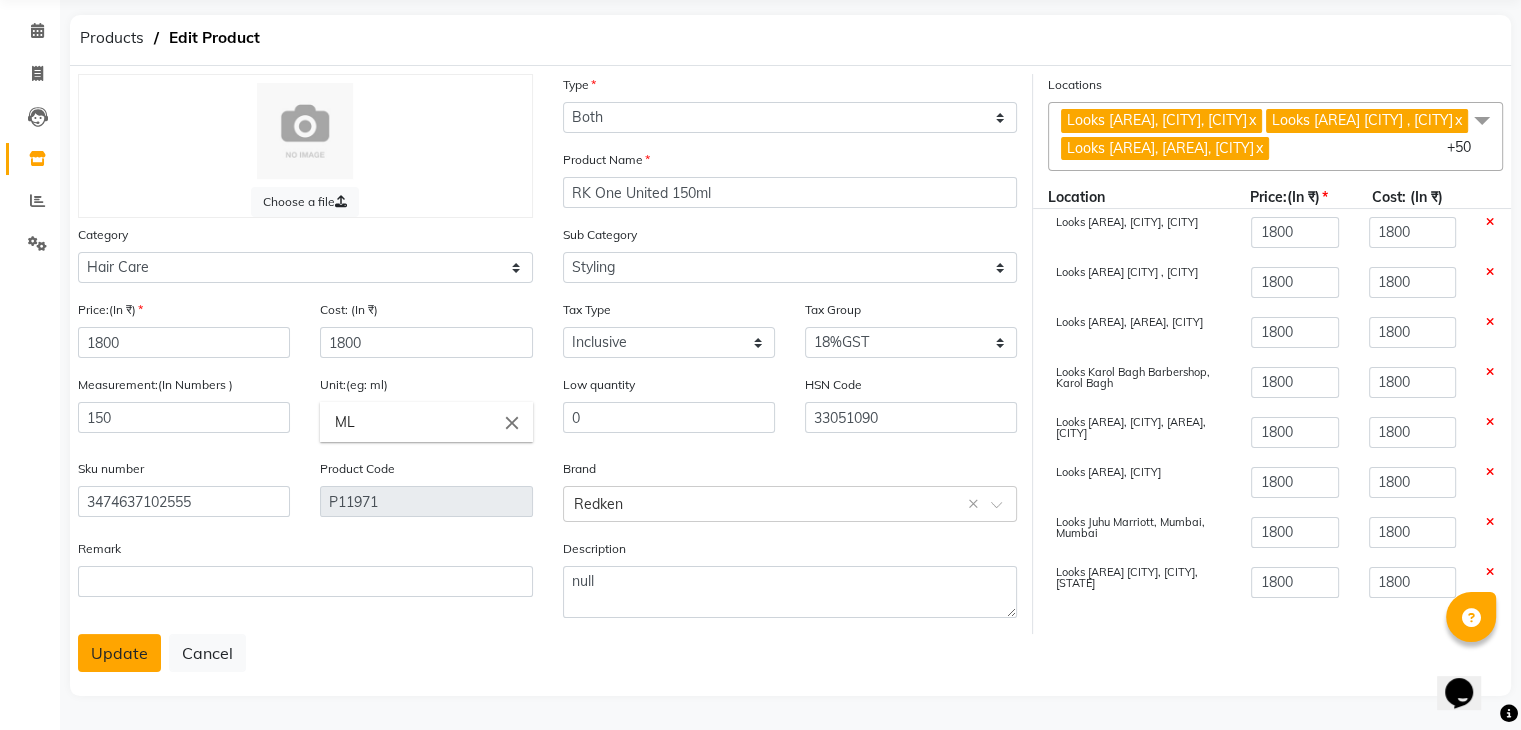 click on "Update" 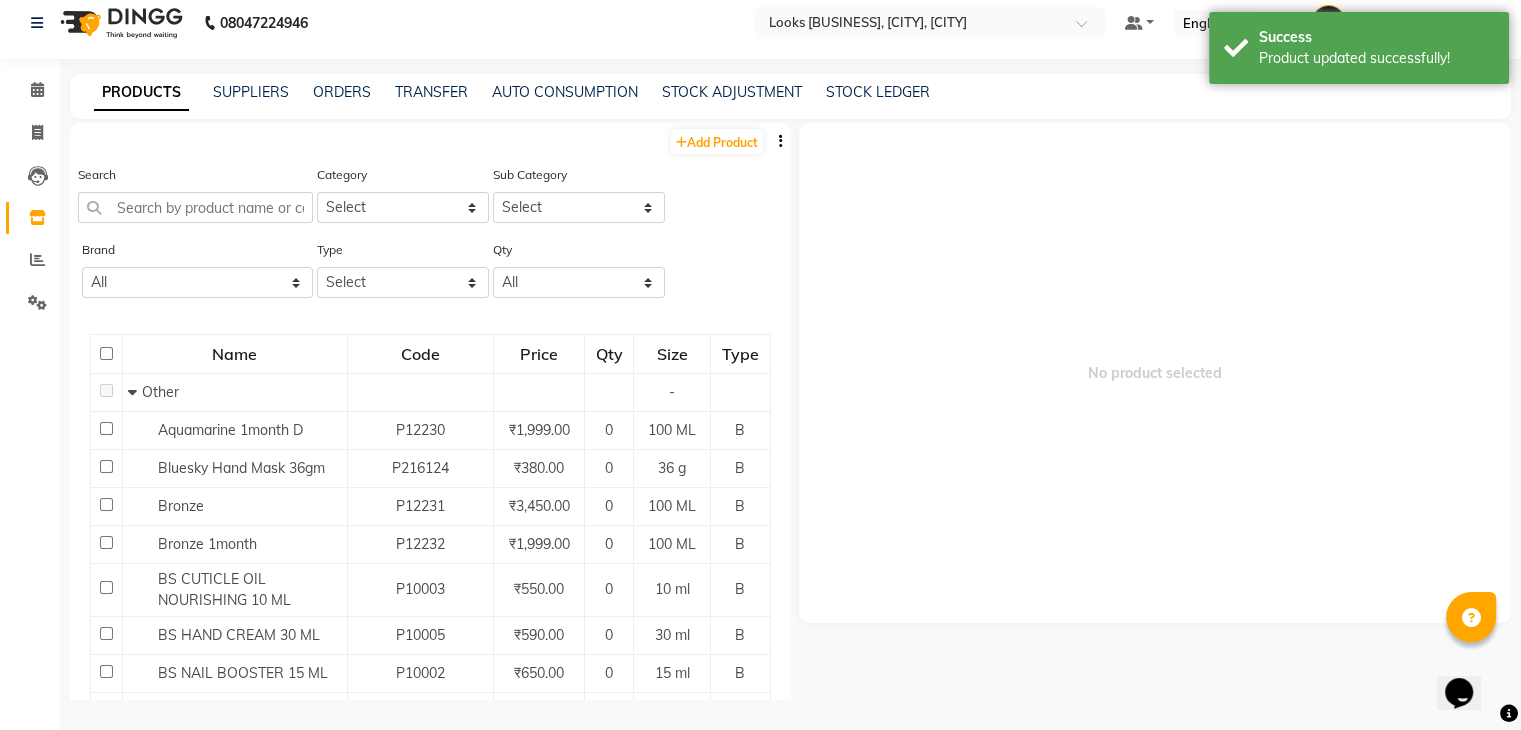 scroll, scrollTop: 13, scrollLeft: 0, axis: vertical 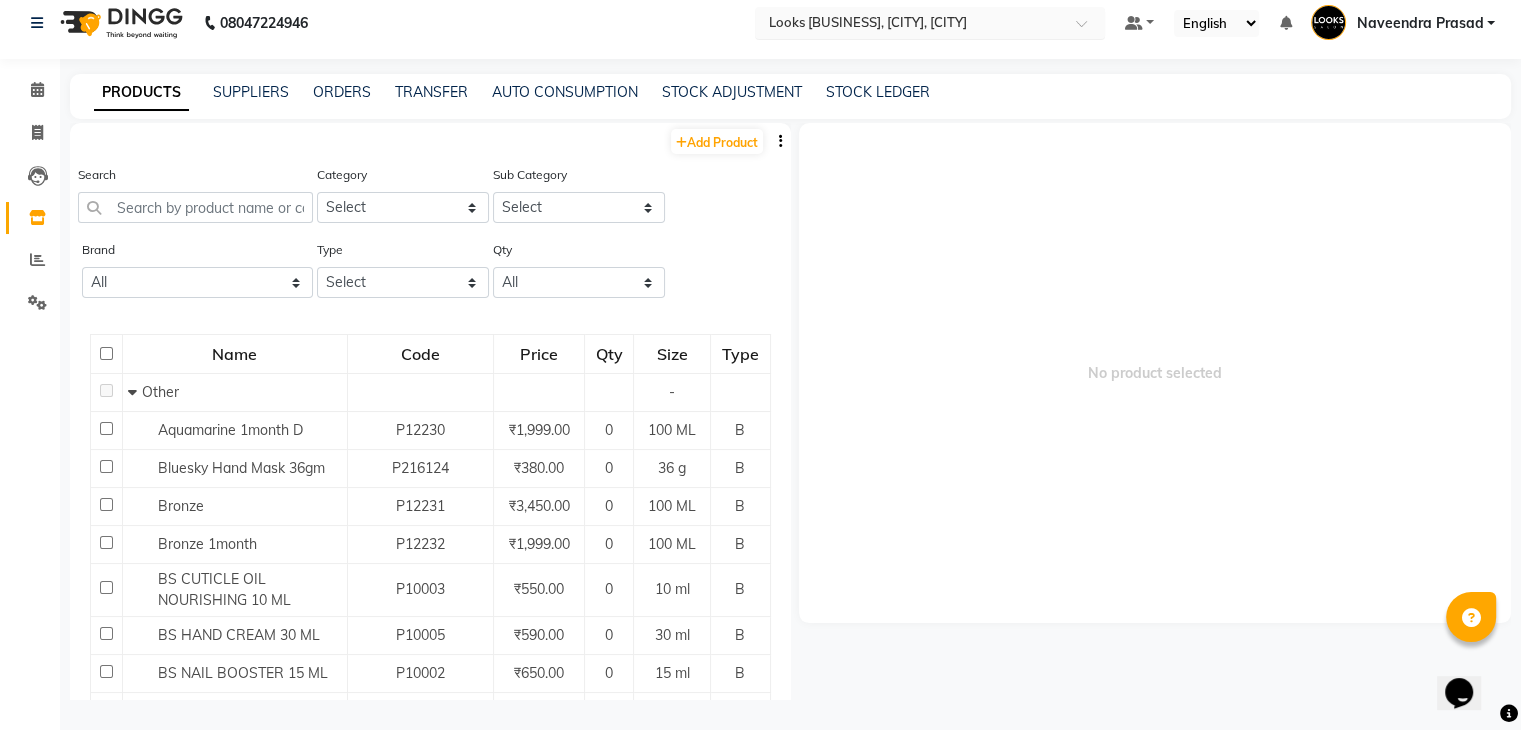 click at bounding box center [910, 22] 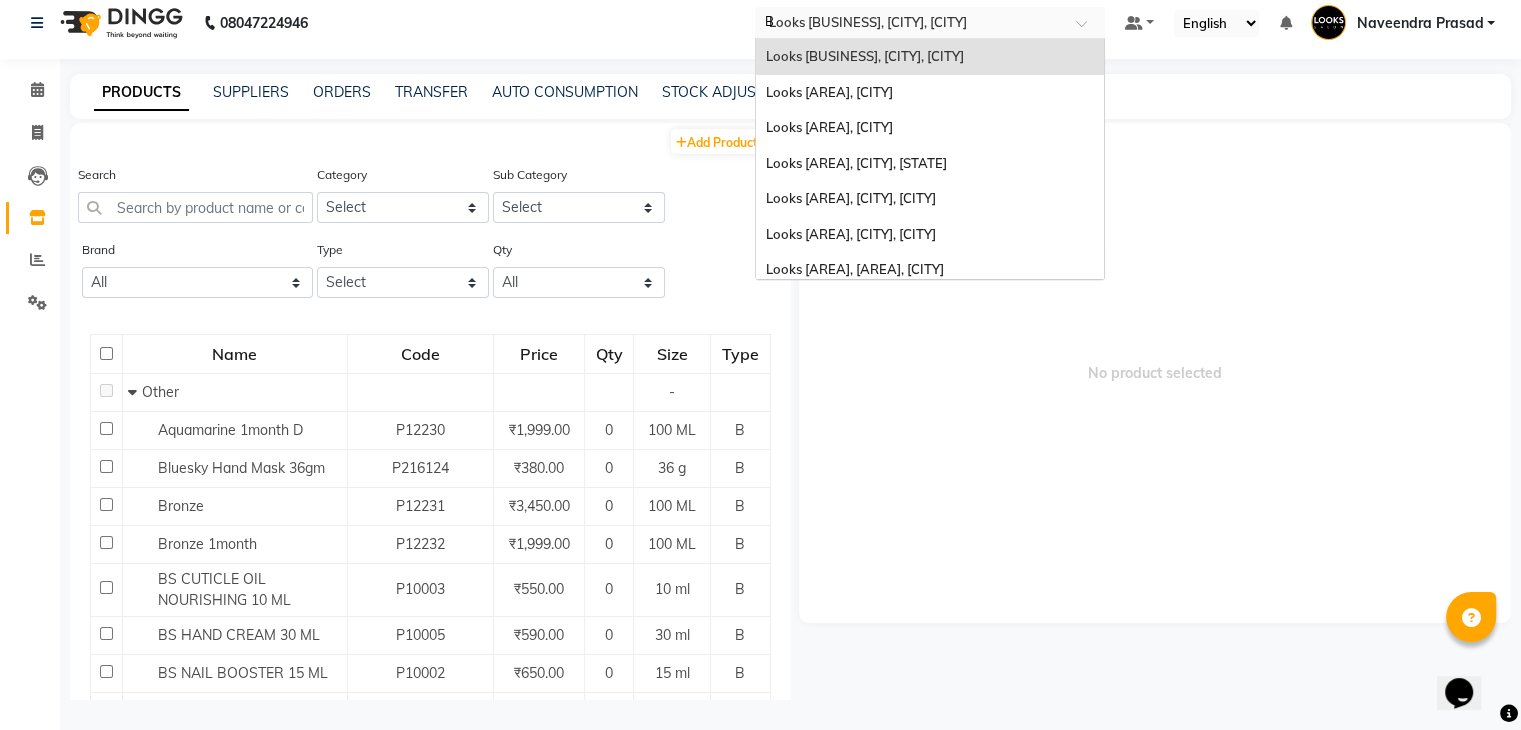 scroll, scrollTop: 0, scrollLeft: 0, axis: both 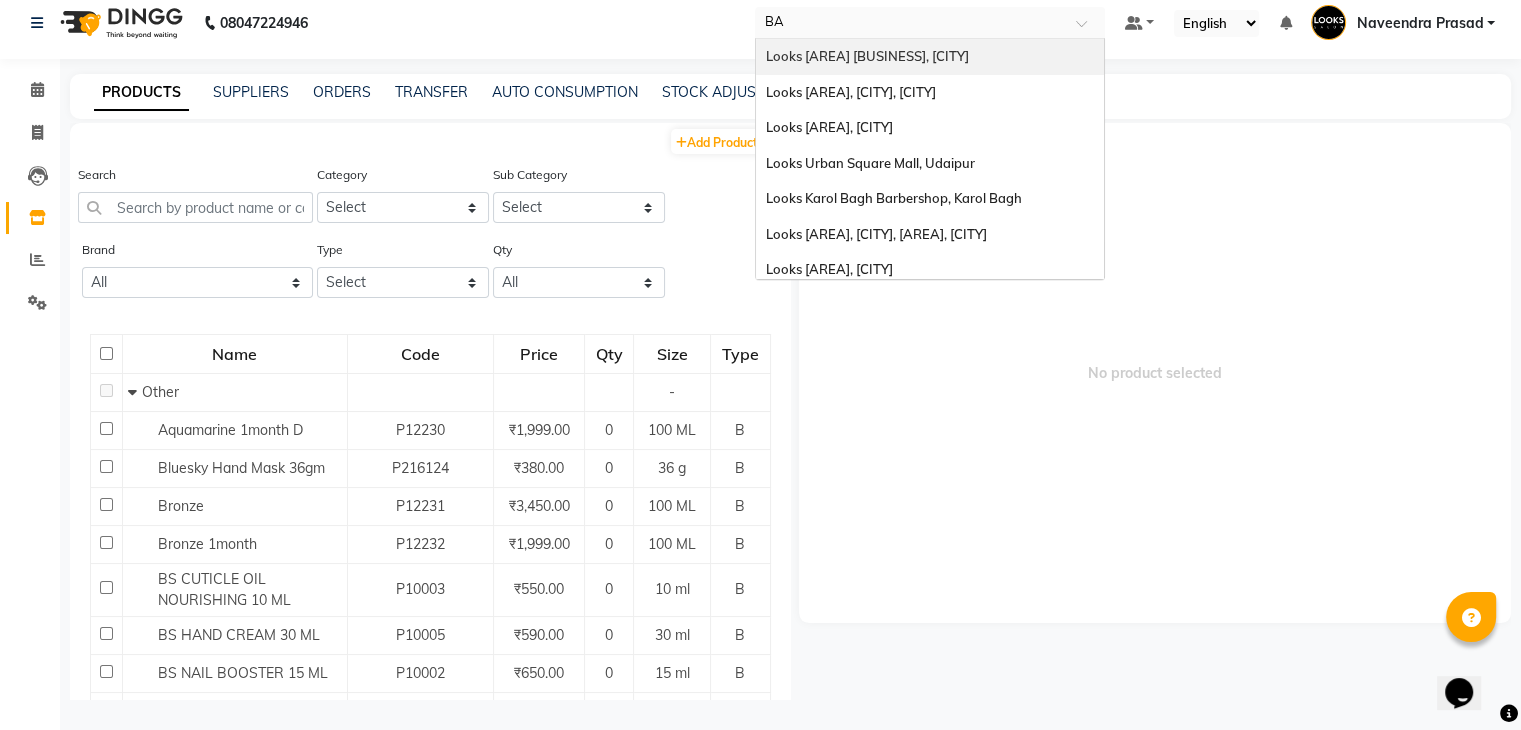 type on "BAR" 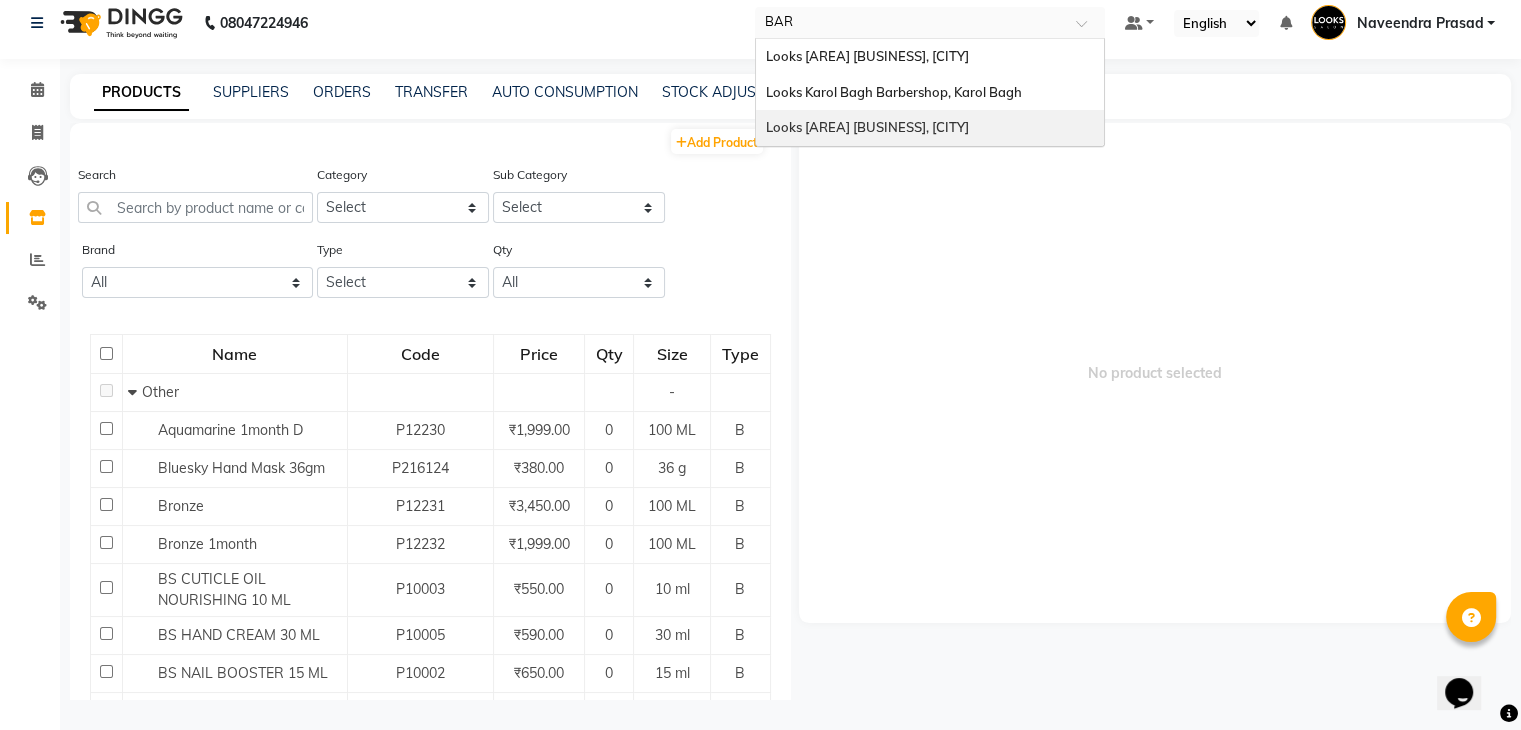 click on "Looks [AREA] [BUSINESS], [CITY]" at bounding box center [867, 127] 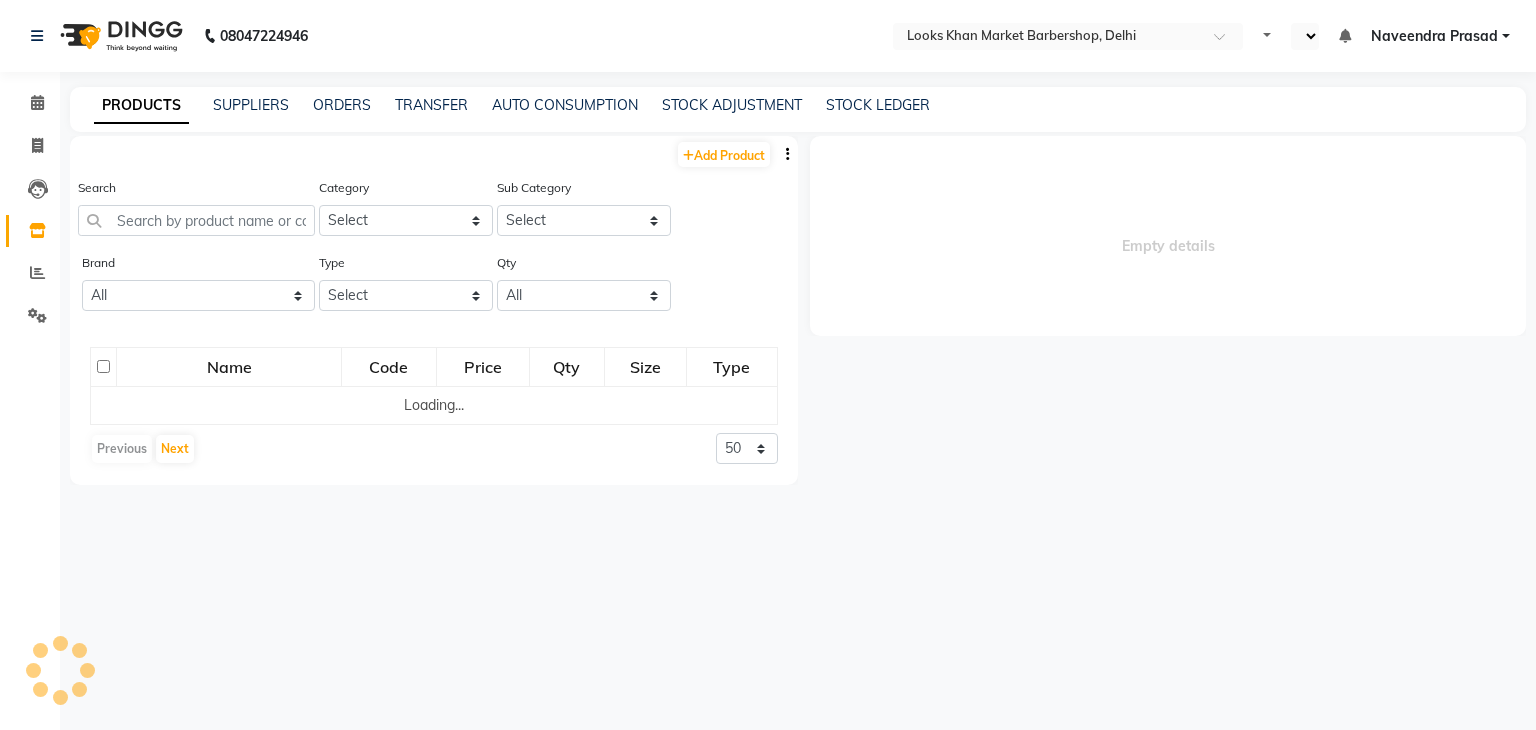 scroll, scrollTop: 0, scrollLeft: 0, axis: both 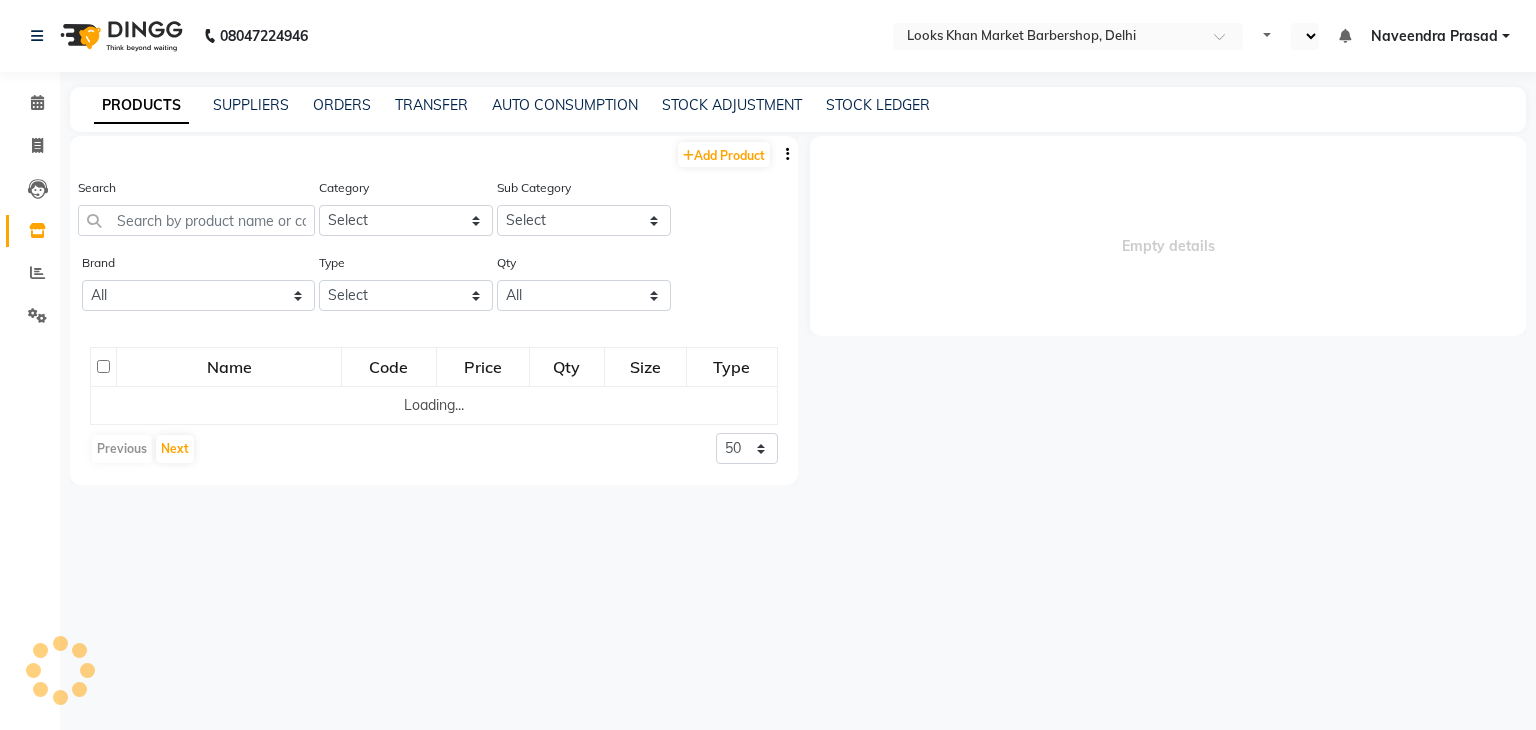 select on "en" 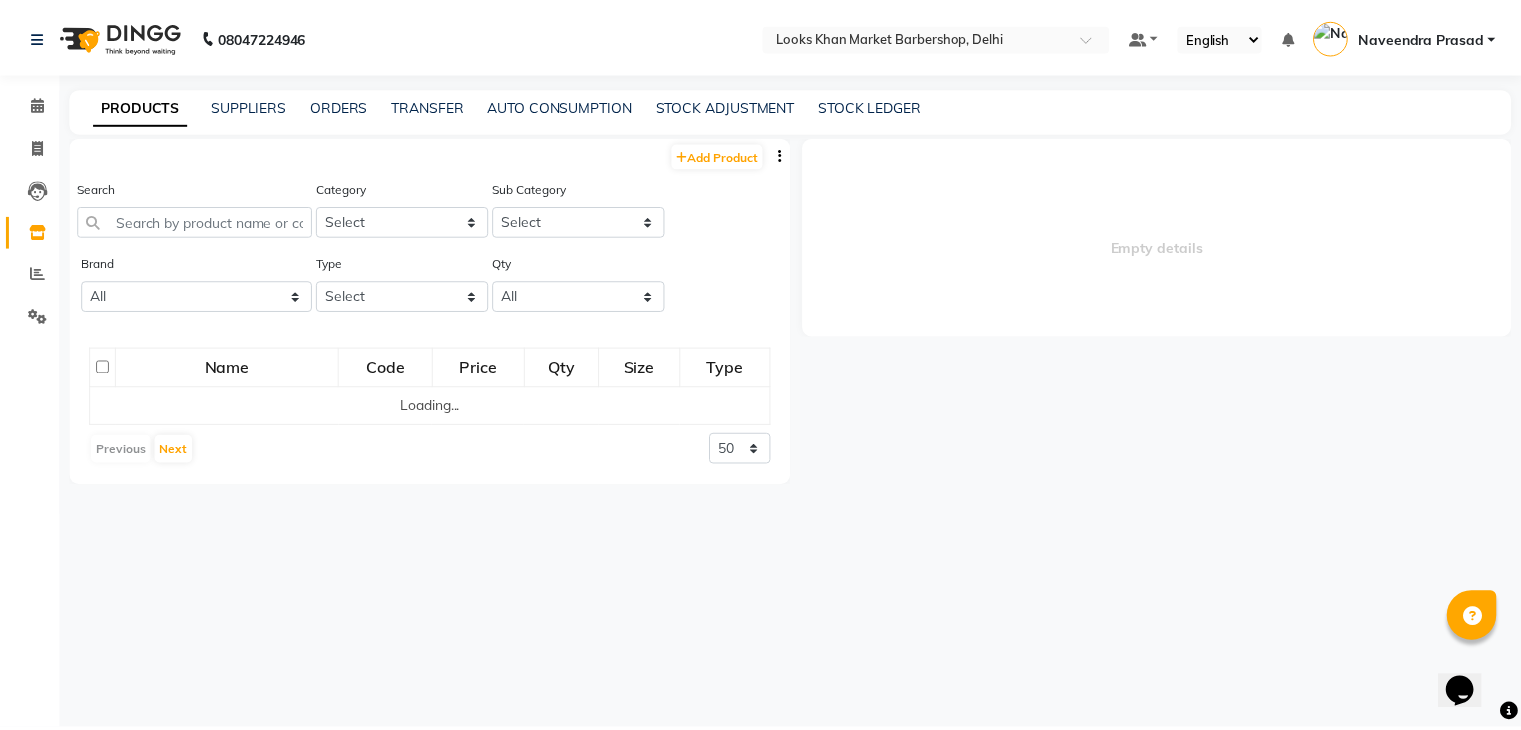 scroll, scrollTop: 0, scrollLeft: 0, axis: both 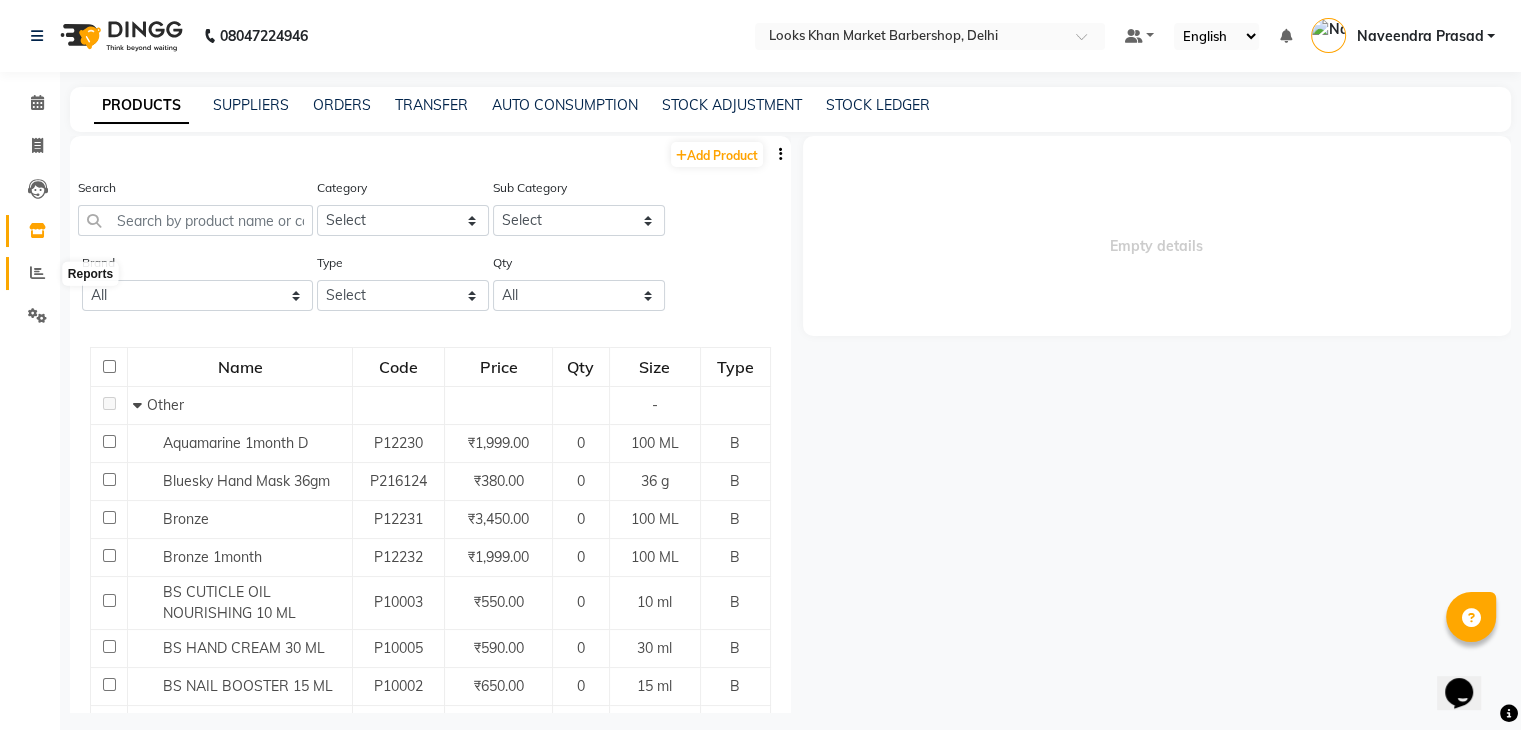 click 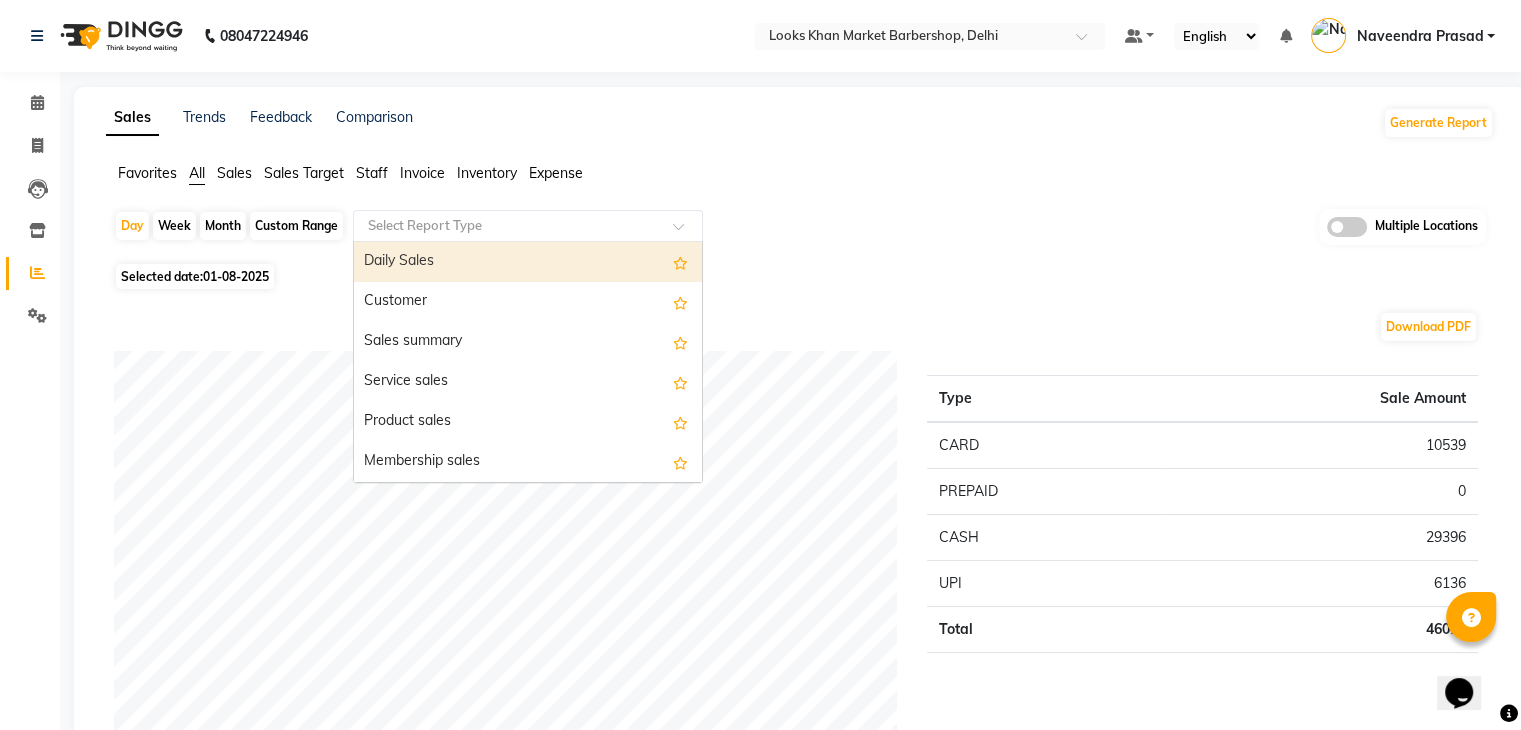 click 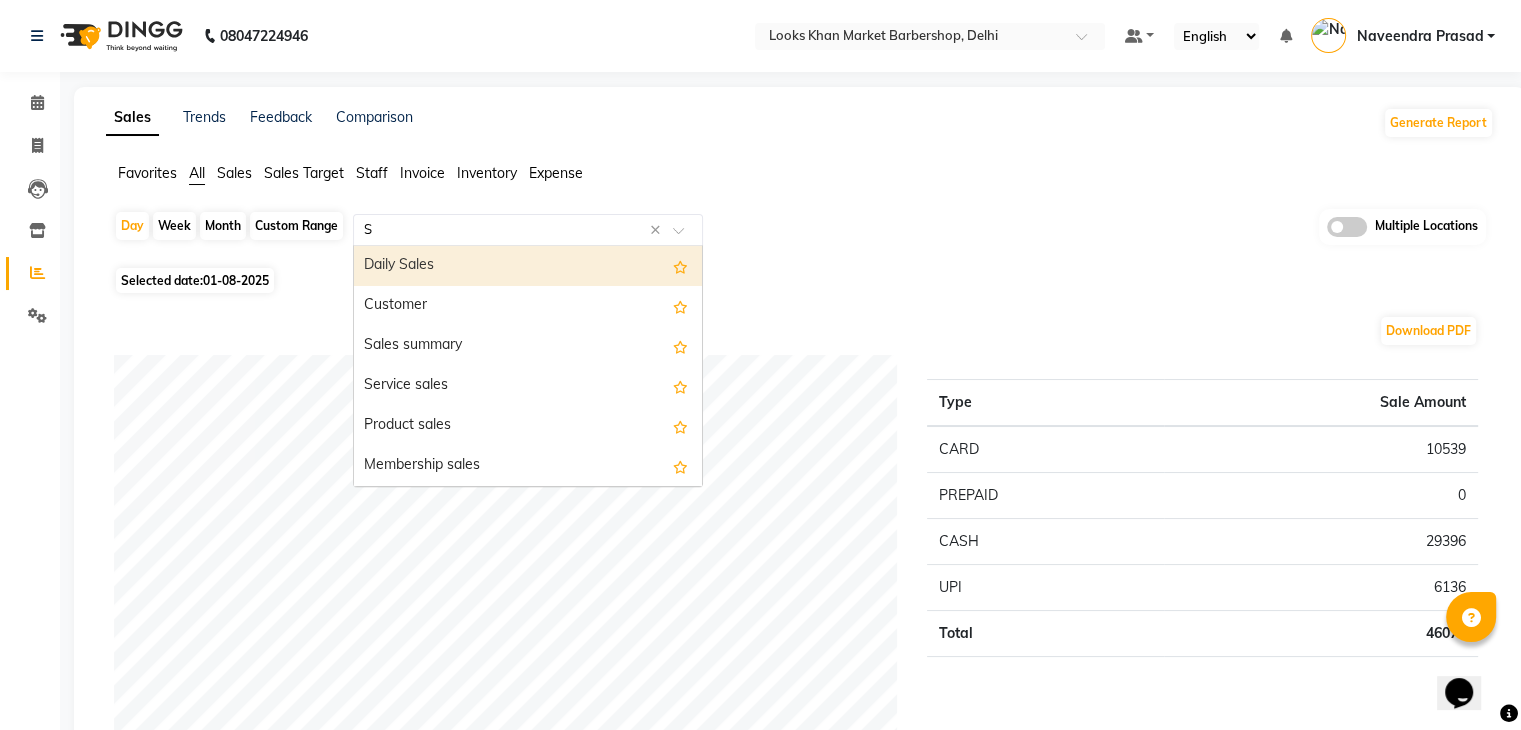 type on "SE" 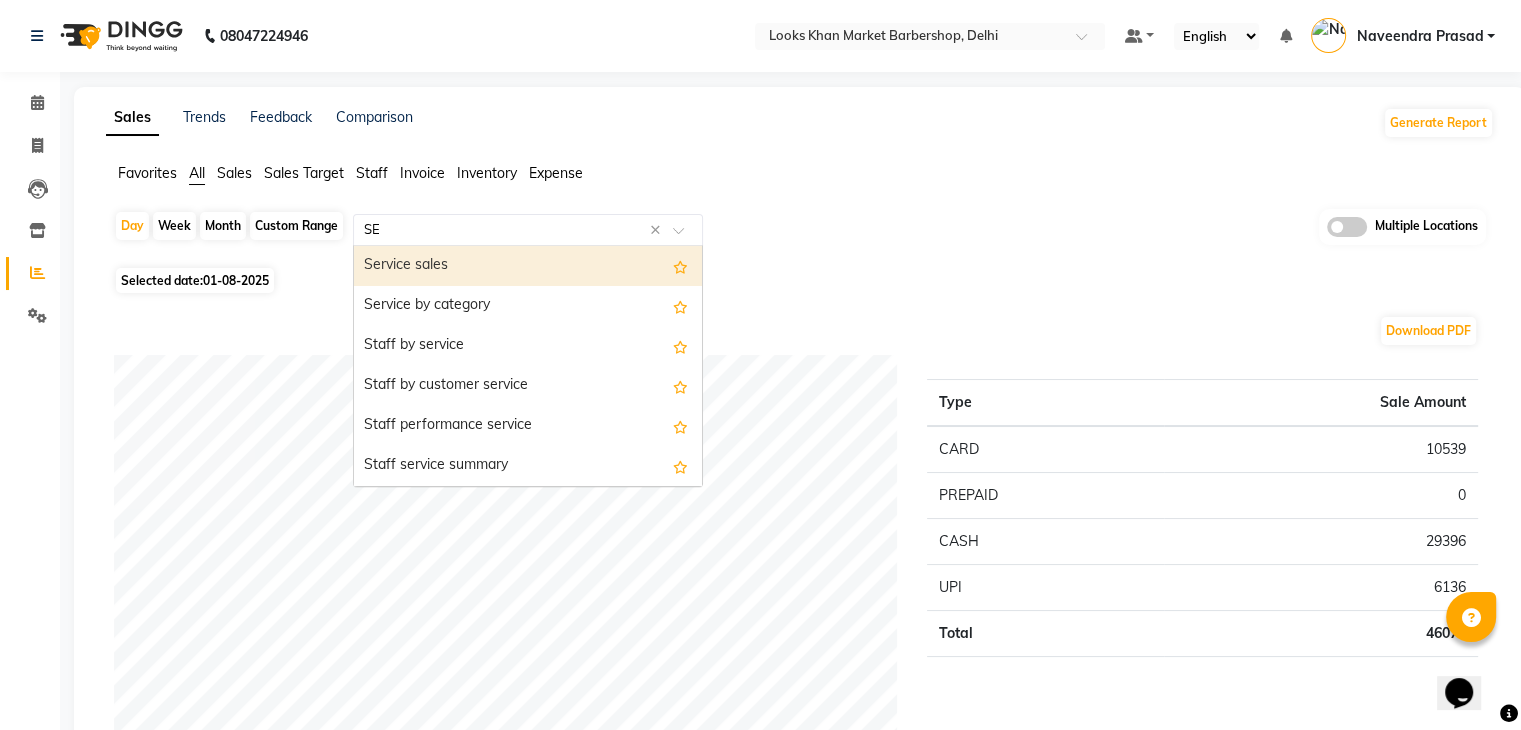 click on "Service sales" at bounding box center (528, 266) 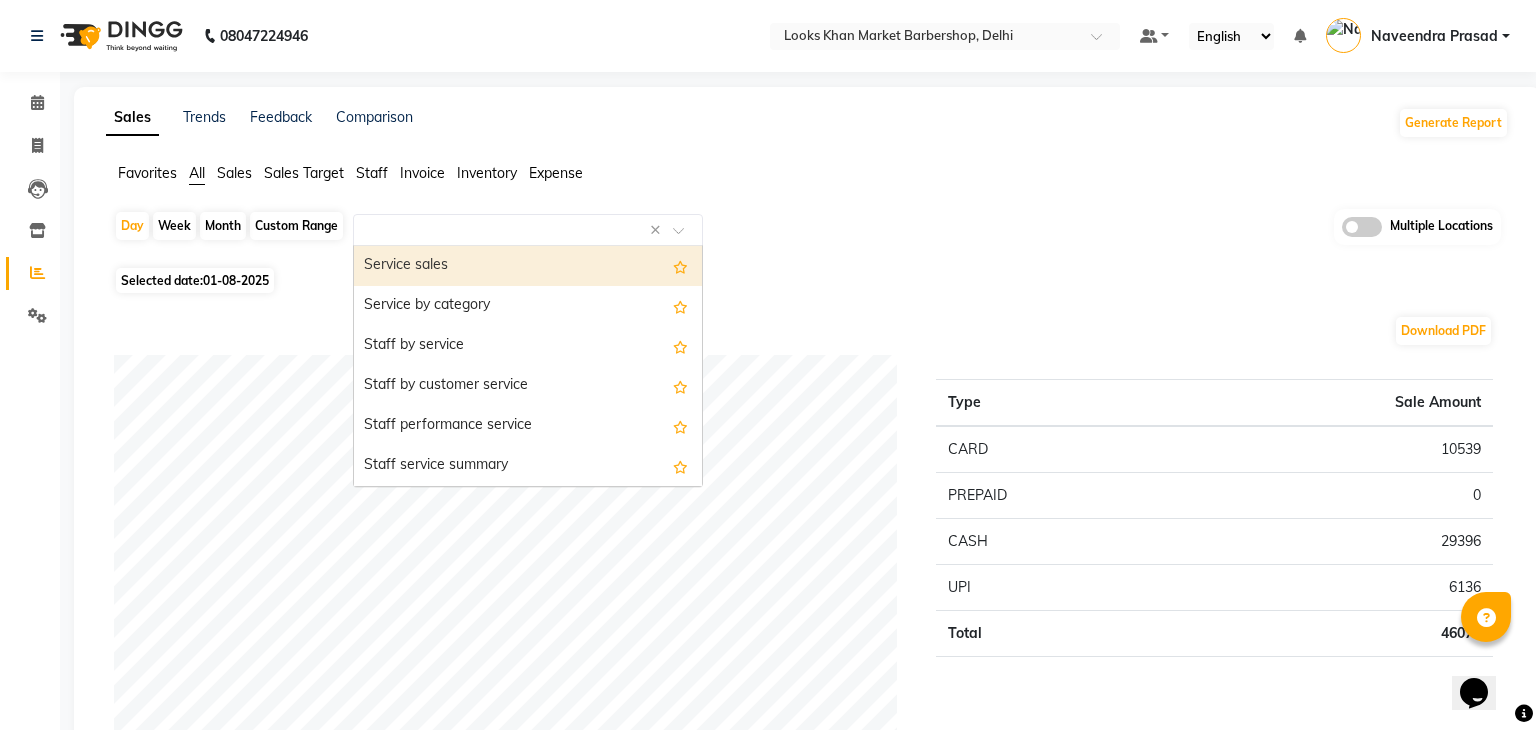 select on "filtered_report" 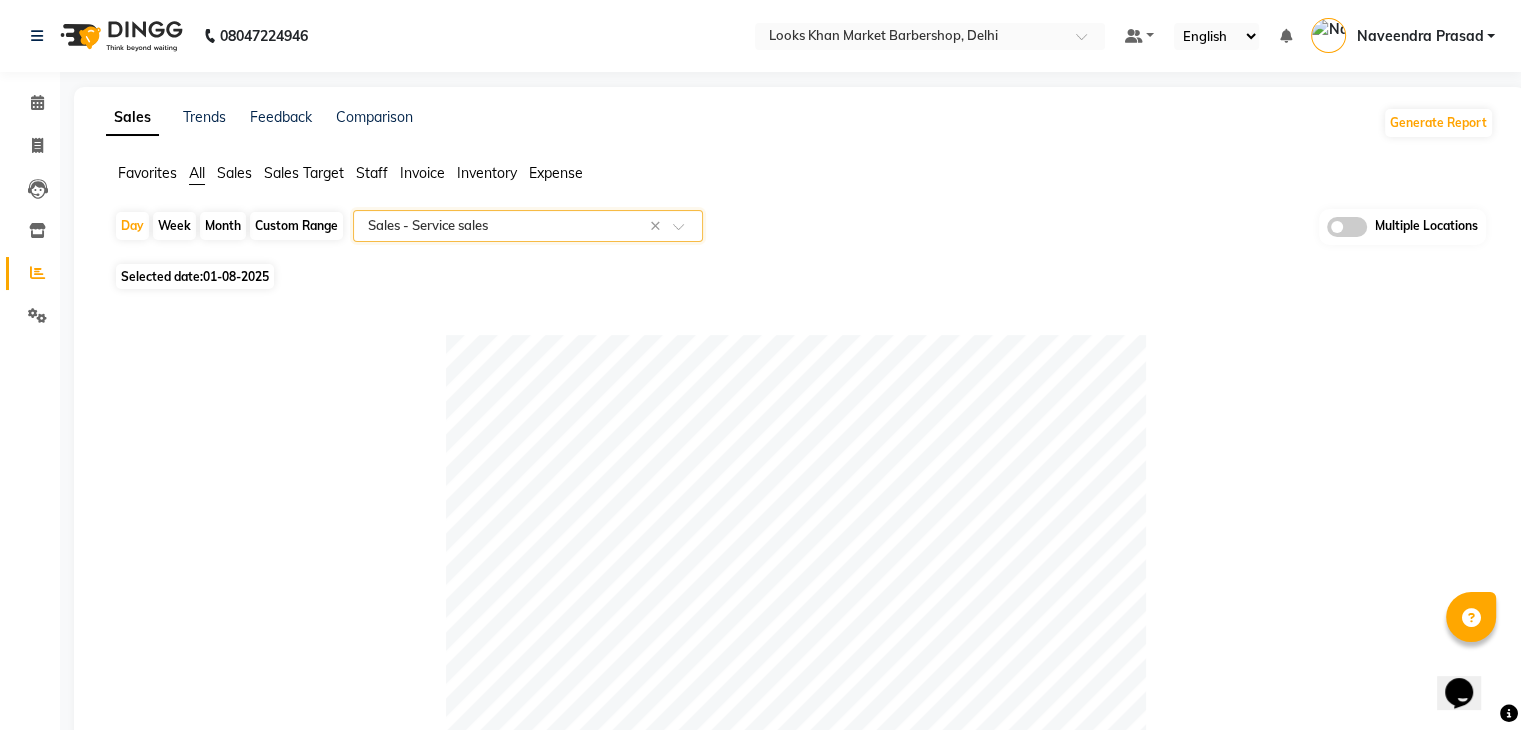 scroll, scrollTop: 638, scrollLeft: 0, axis: vertical 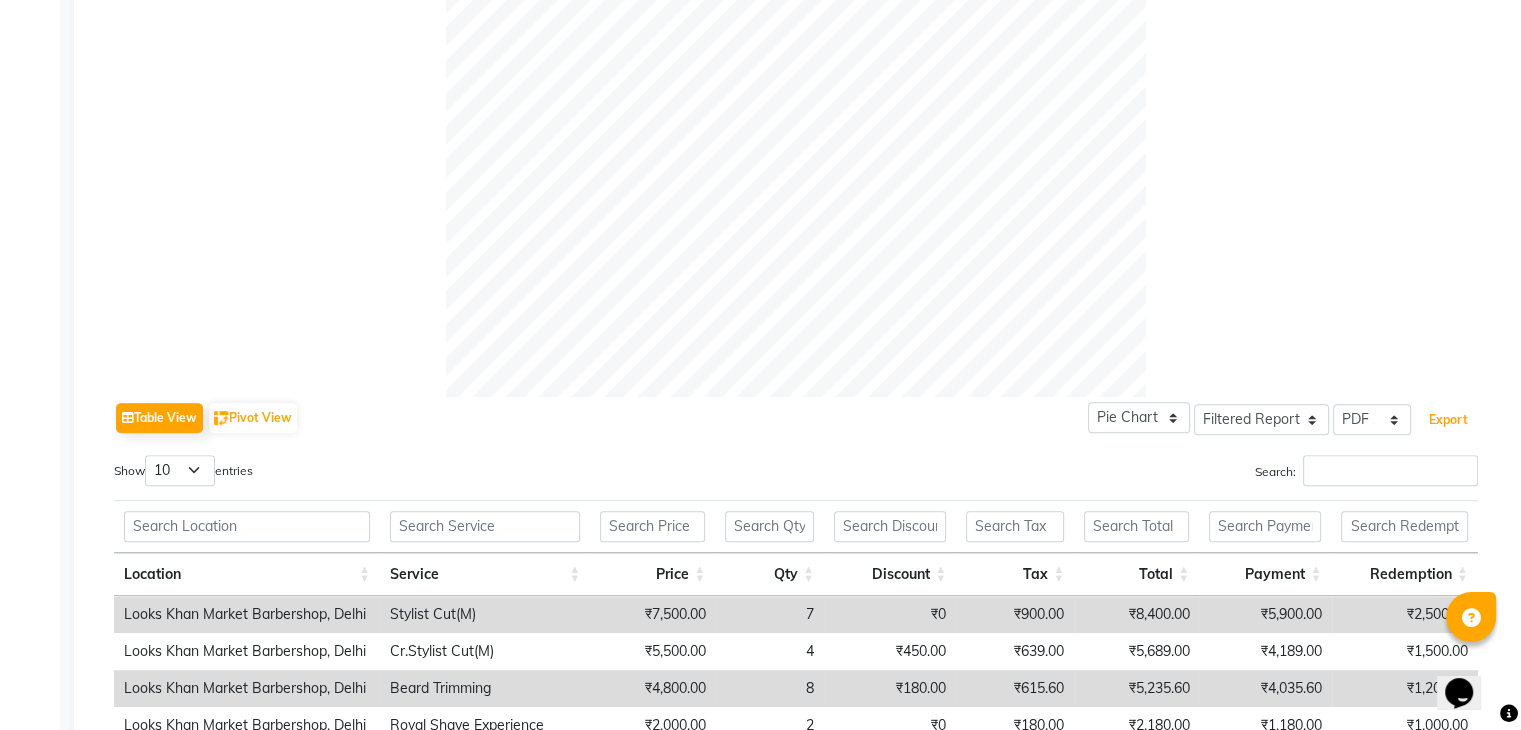 drag, startPoint x: 1454, startPoint y: 421, endPoint x: 1535, endPoint y: 462, distance: 90.78546 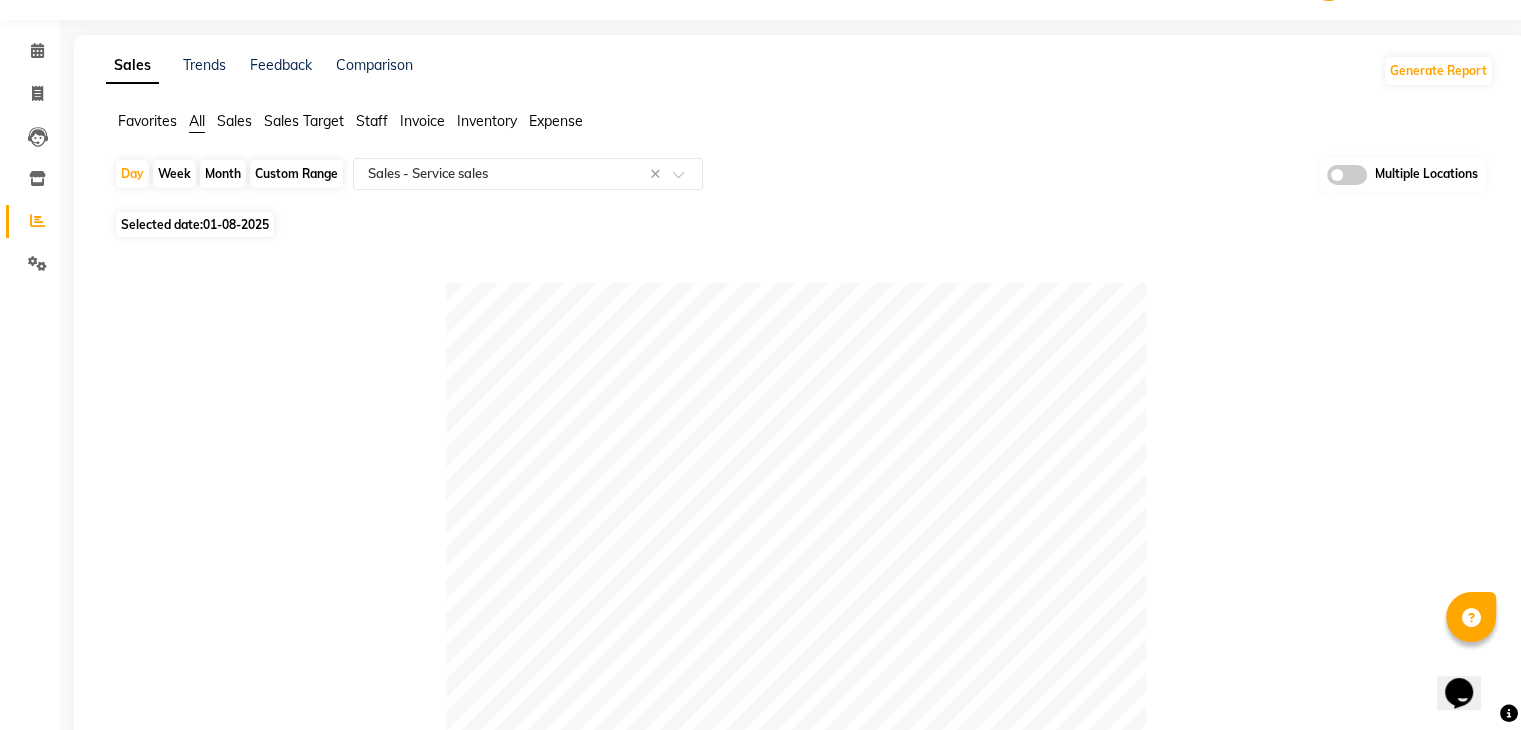 scroll, scrollTop: 0, scrollLeft: 0, axis: both 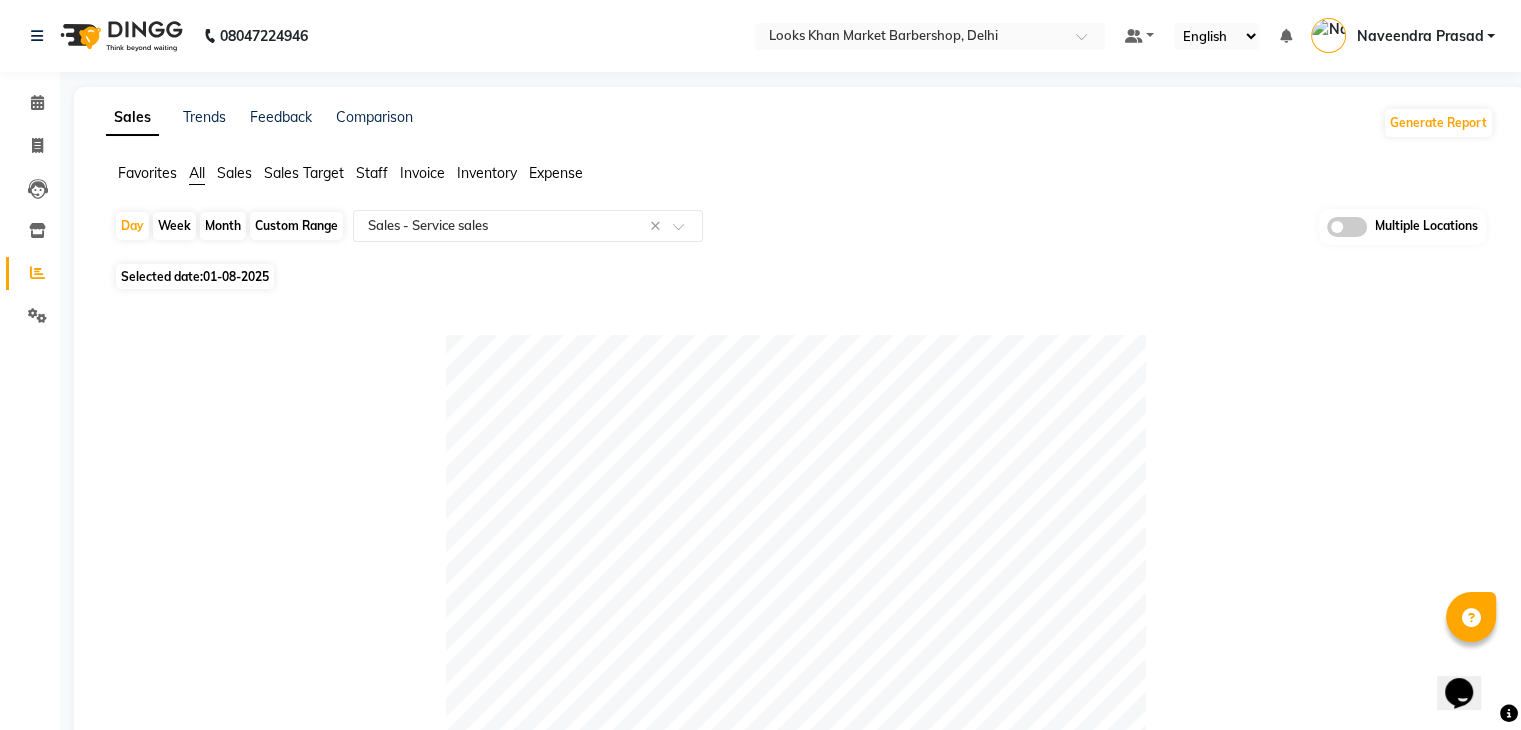 click on "Custom Range" 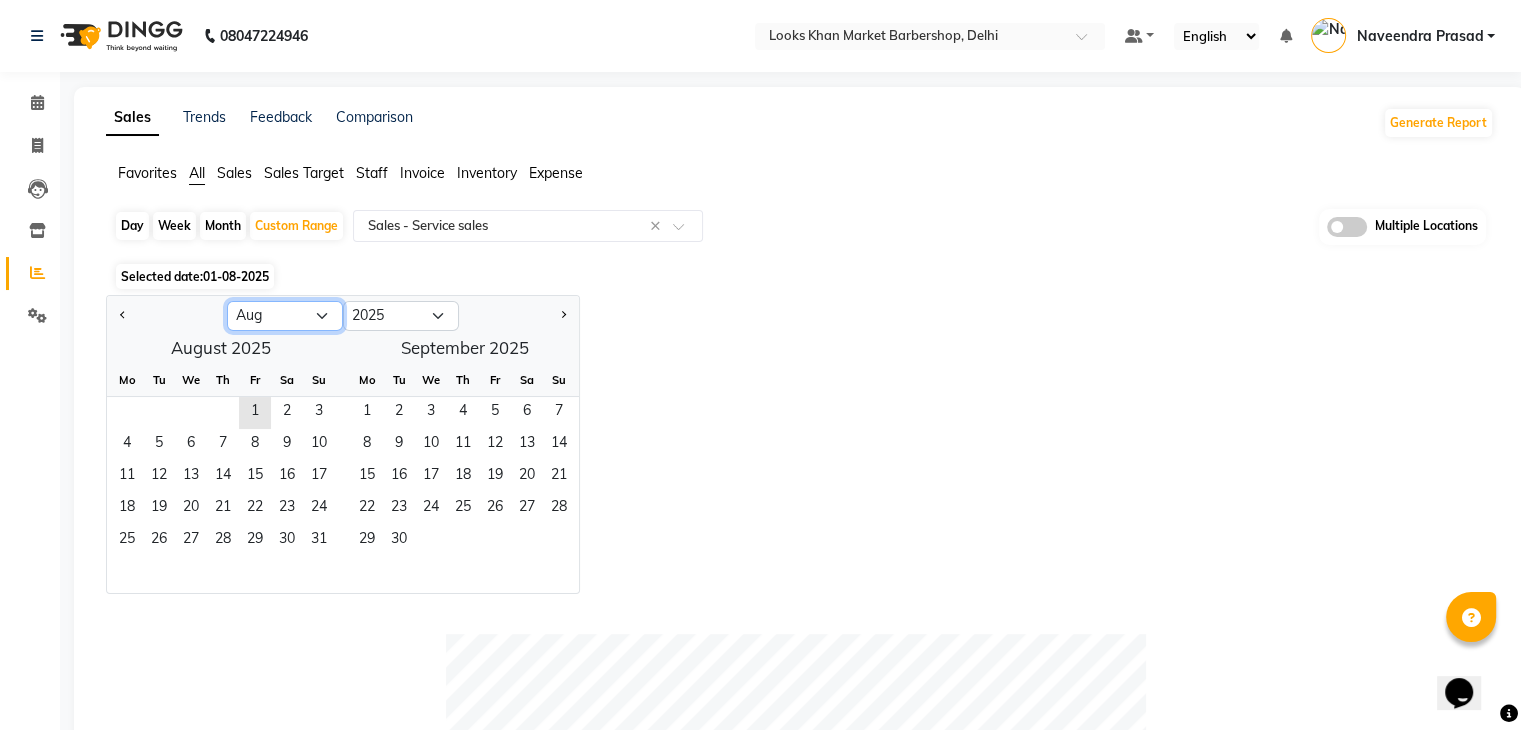 click on "Jan Feb Mar Apr May Jun Jul Aug Sep Oct Nov Dec" 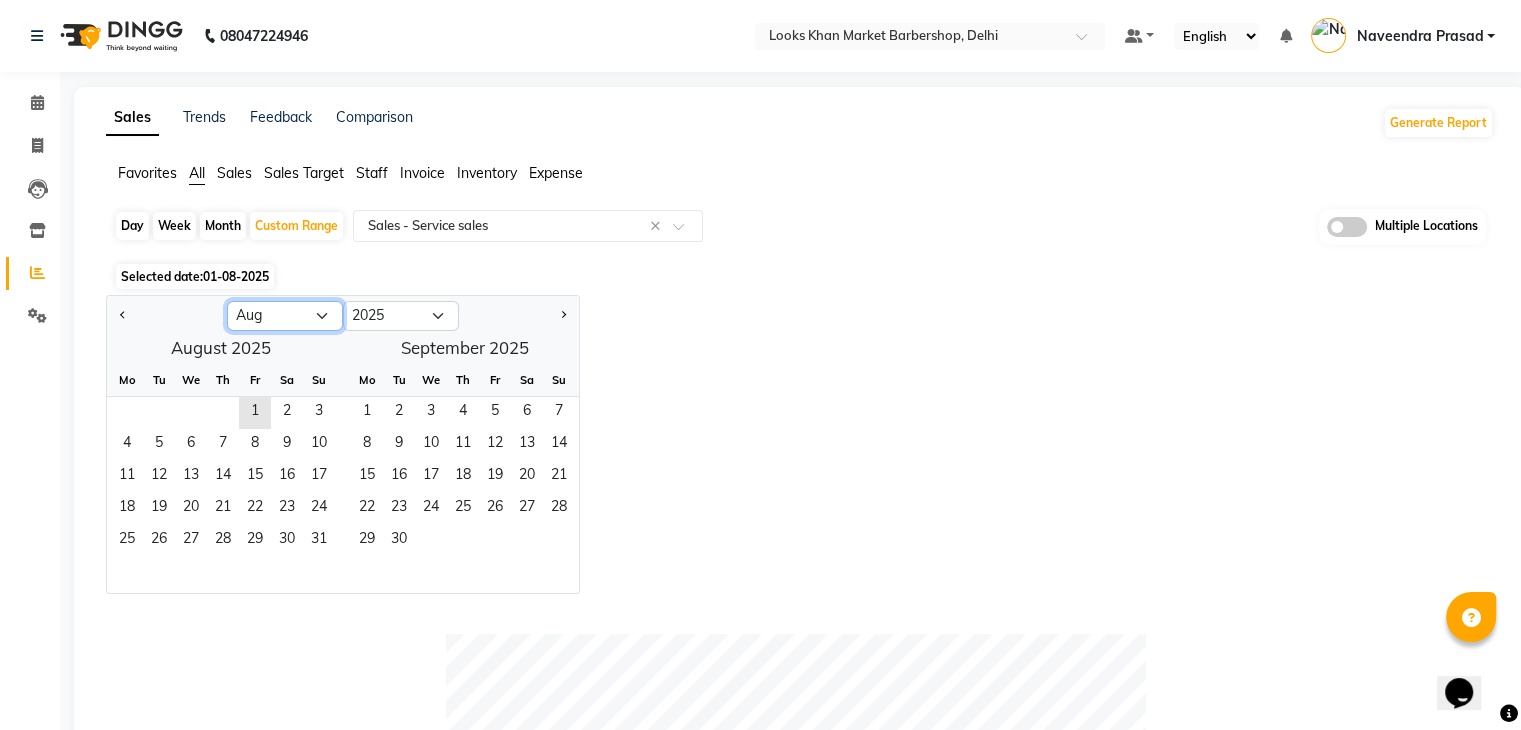 select on "7" 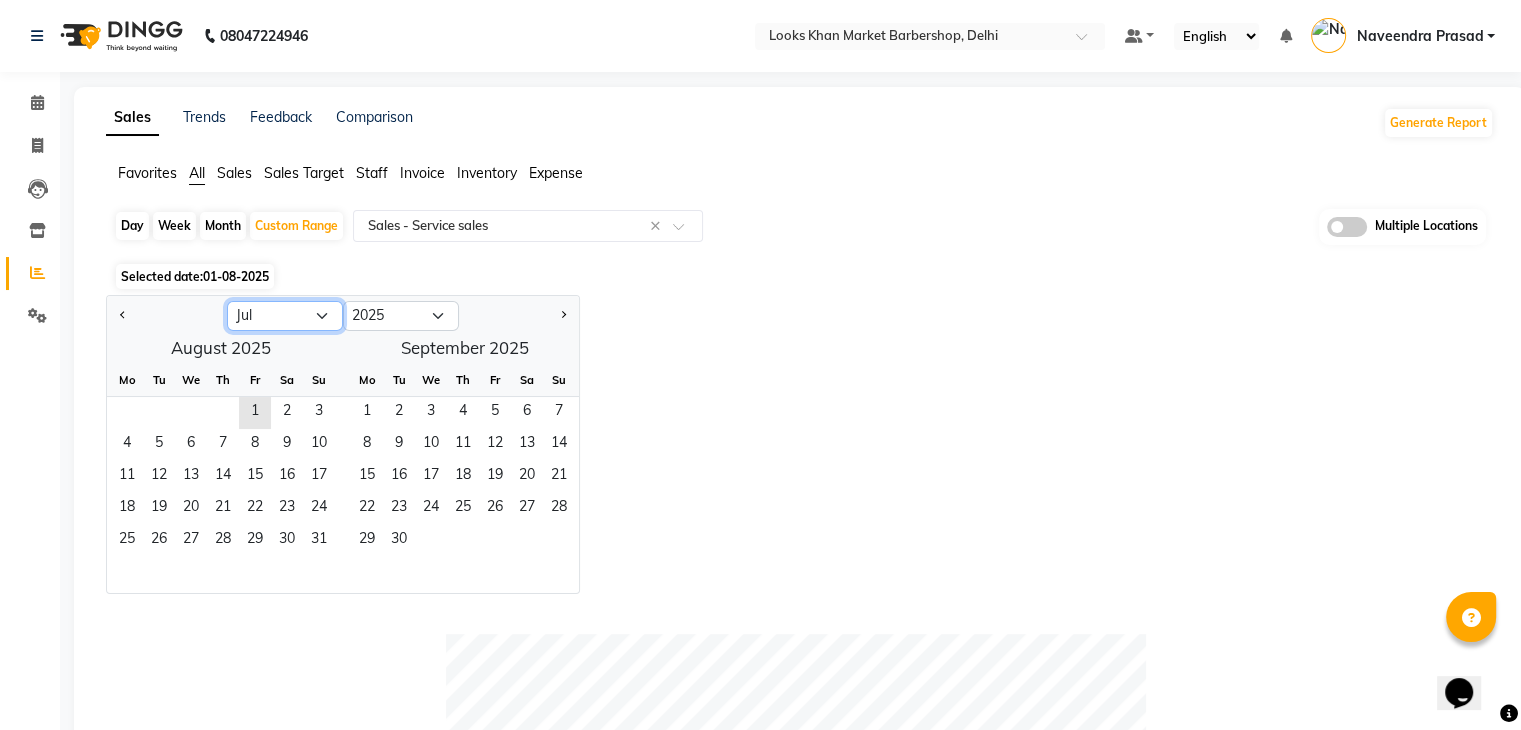 click on "Jan Feb Mar Apr May Jun Jul Aug Sep Oct Nov Dec" 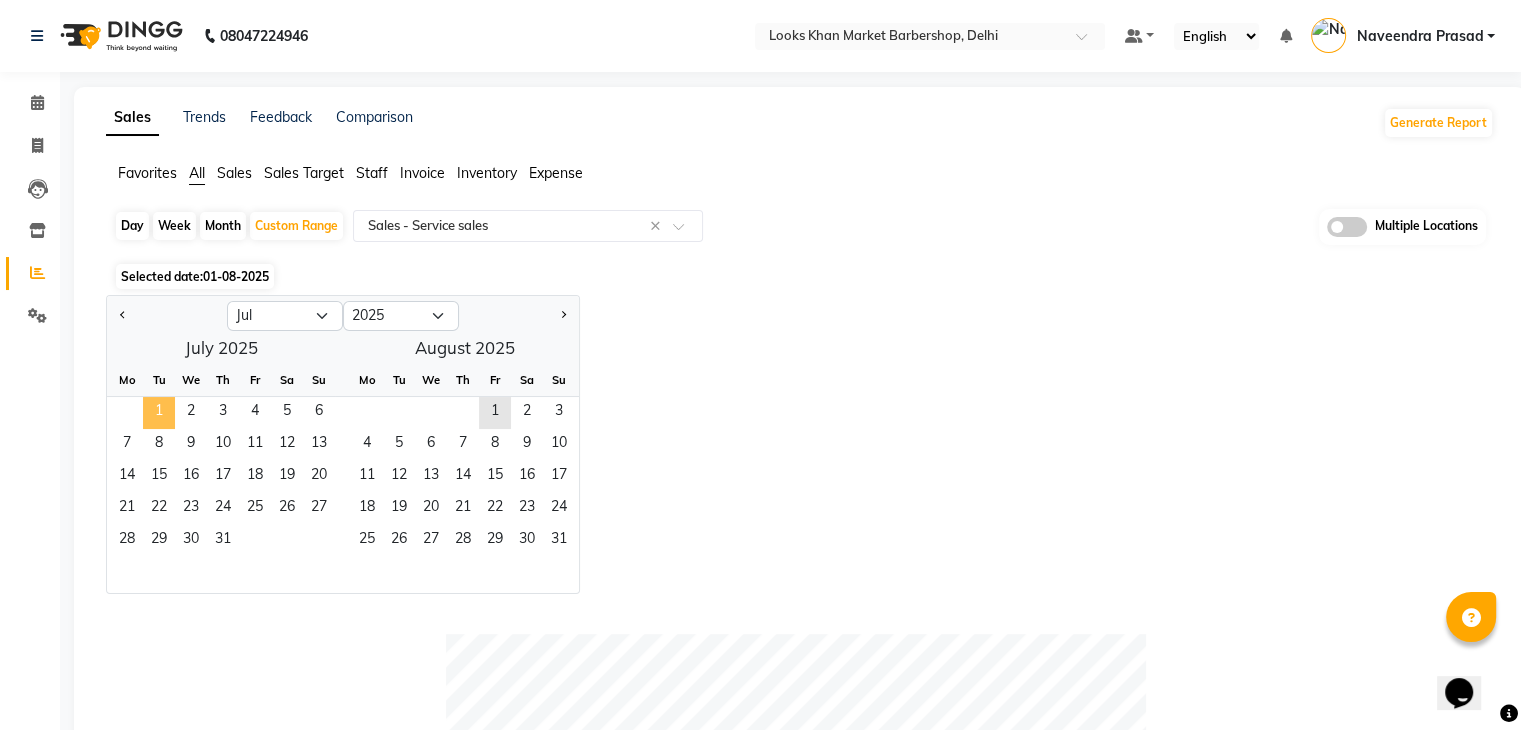 click on "1" 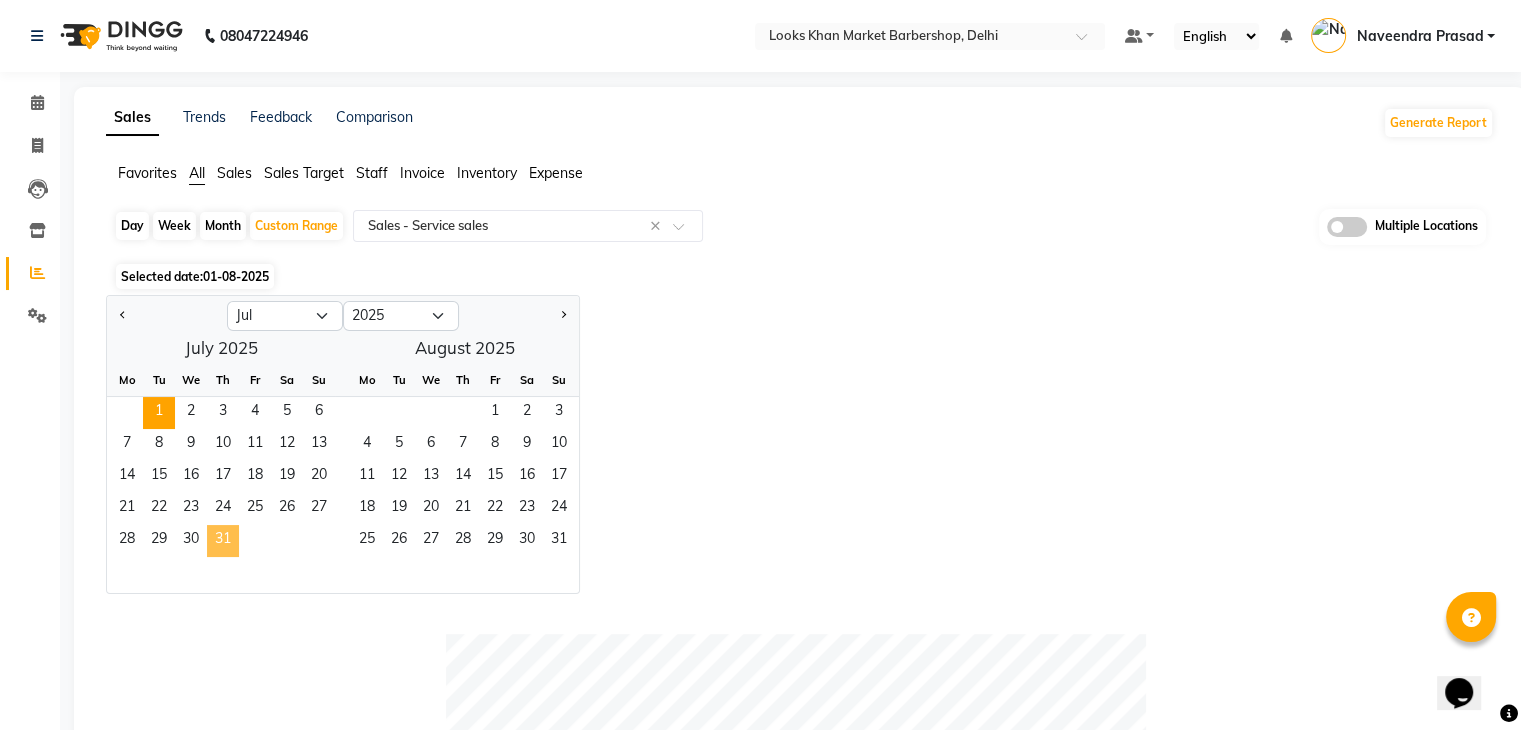 click on "31" 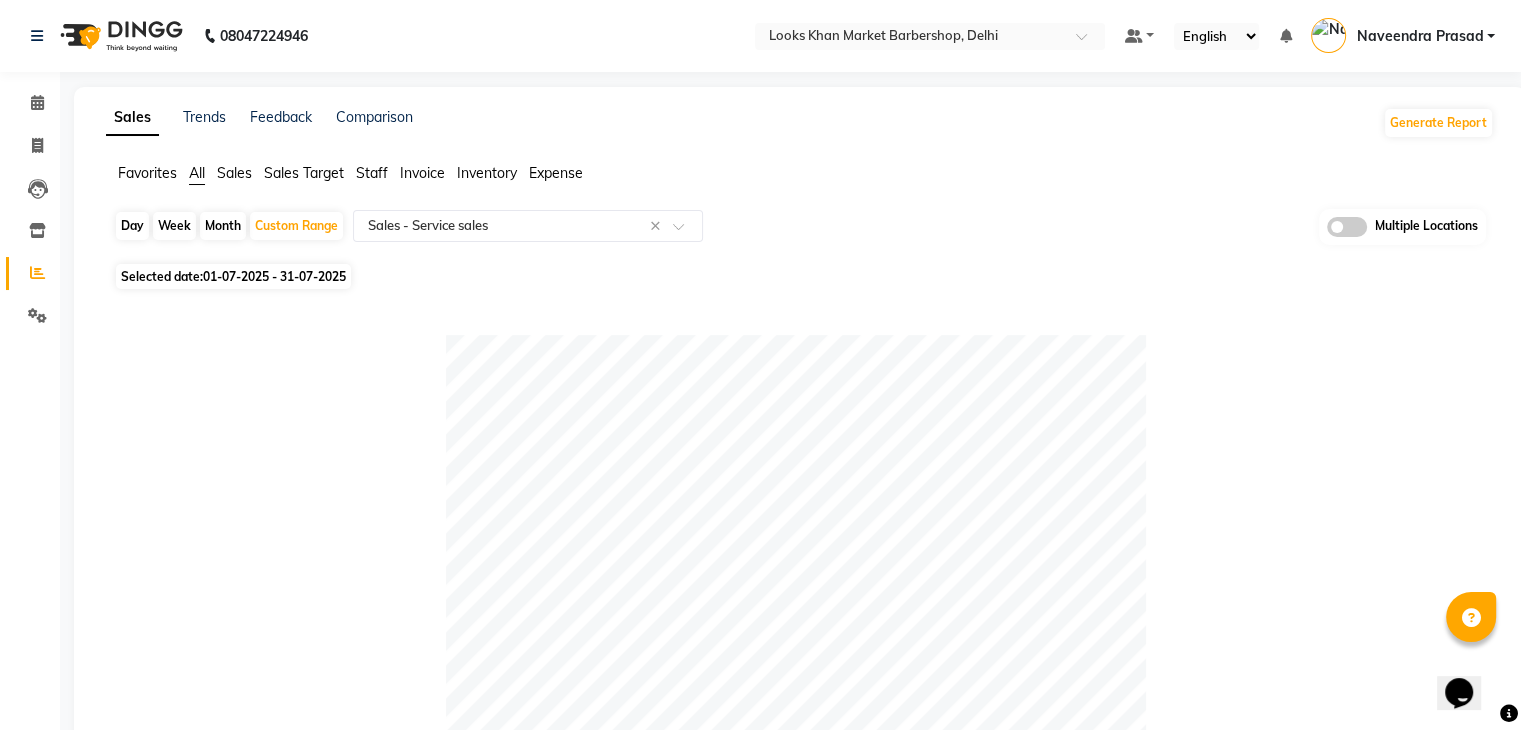 scroll, scrollTop: 638, scrollLeft: 0, axis: vertical 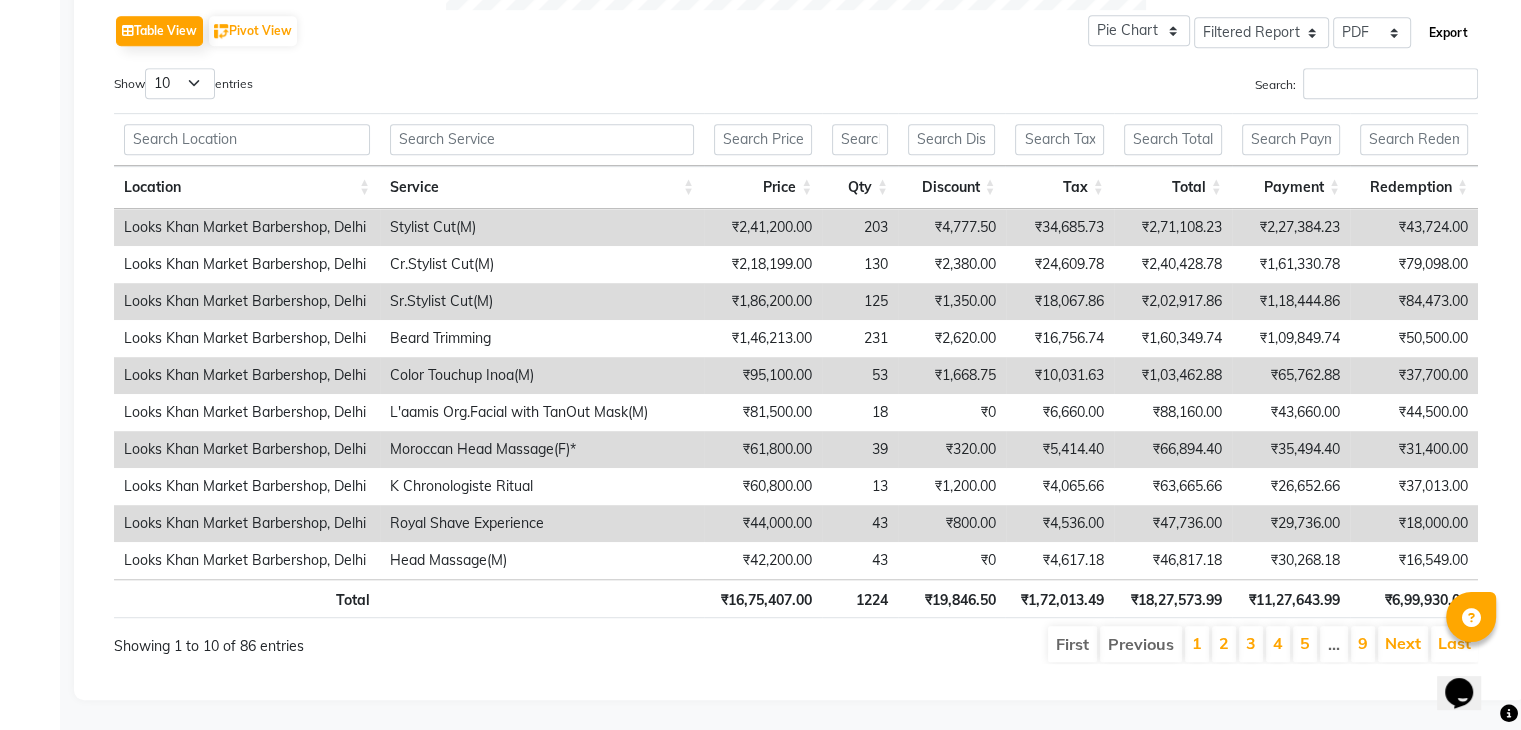 click on "Export" 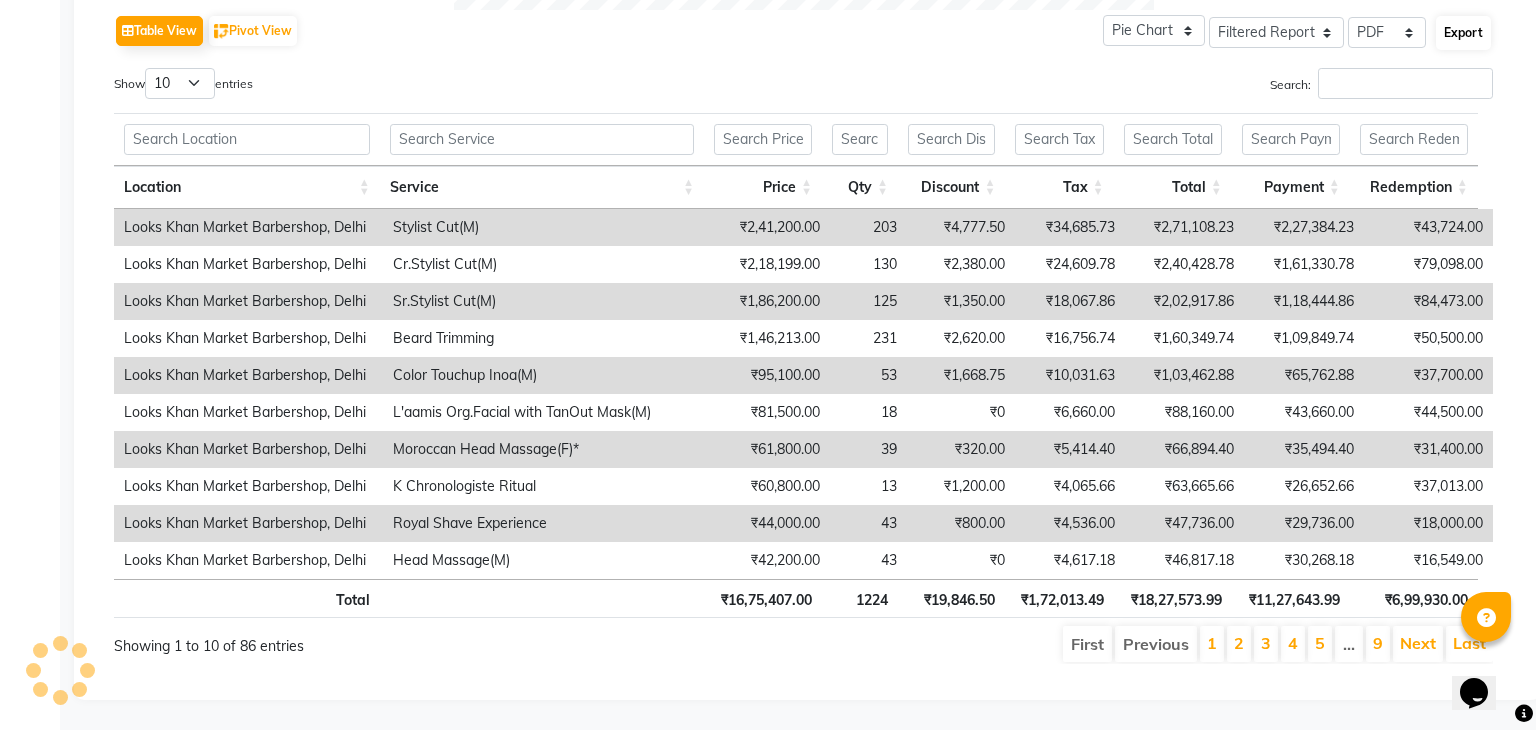 select on "monospace" 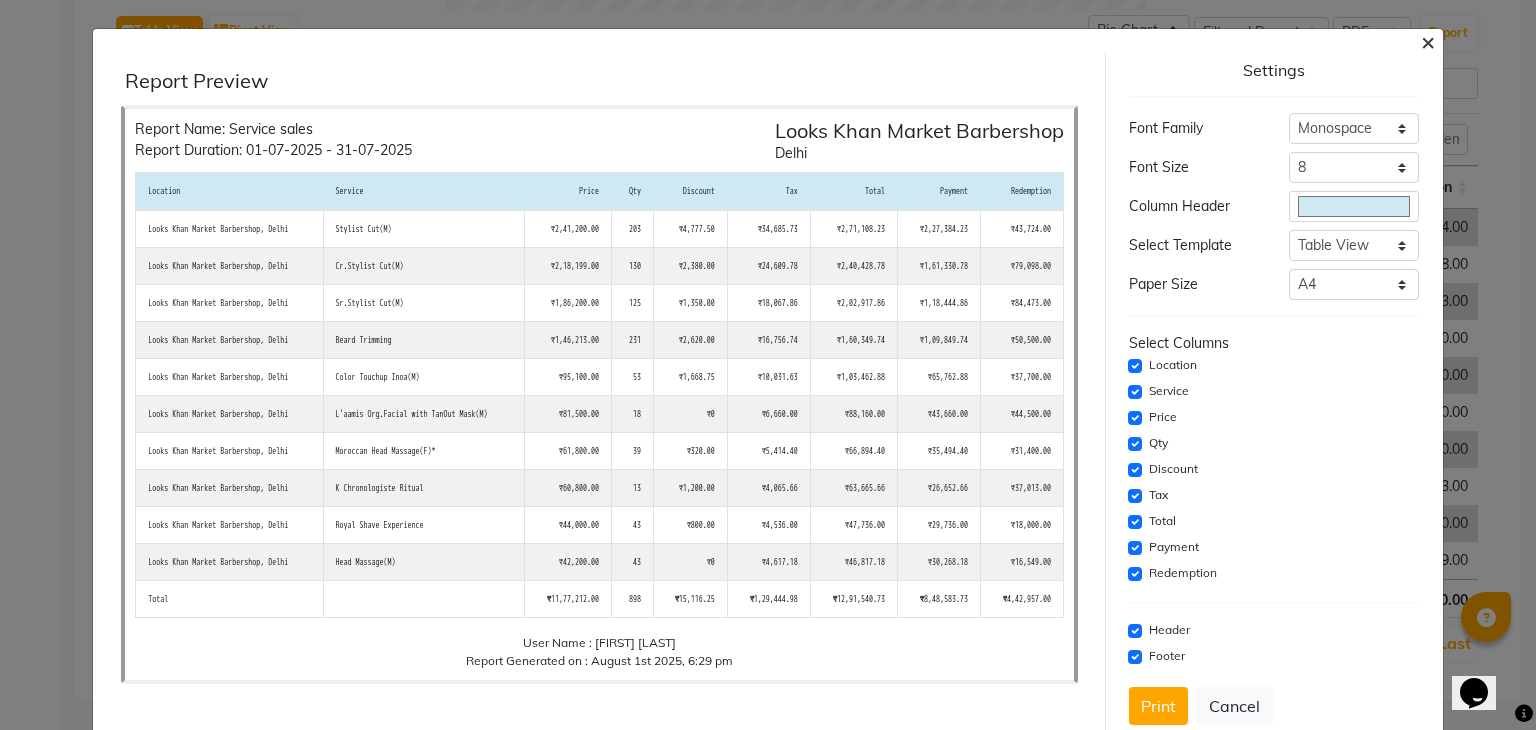 click on "×" 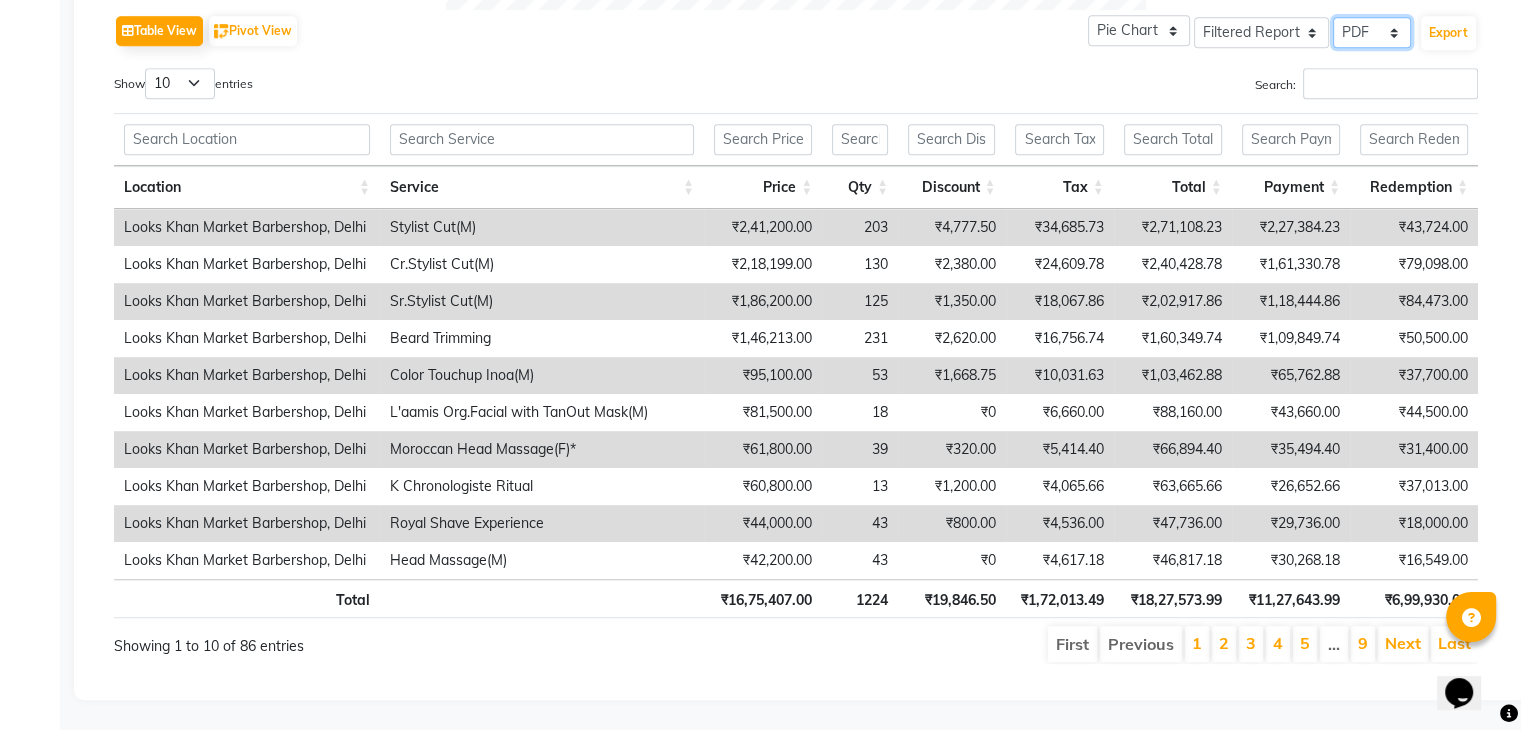 click on "Select CSV PDF" 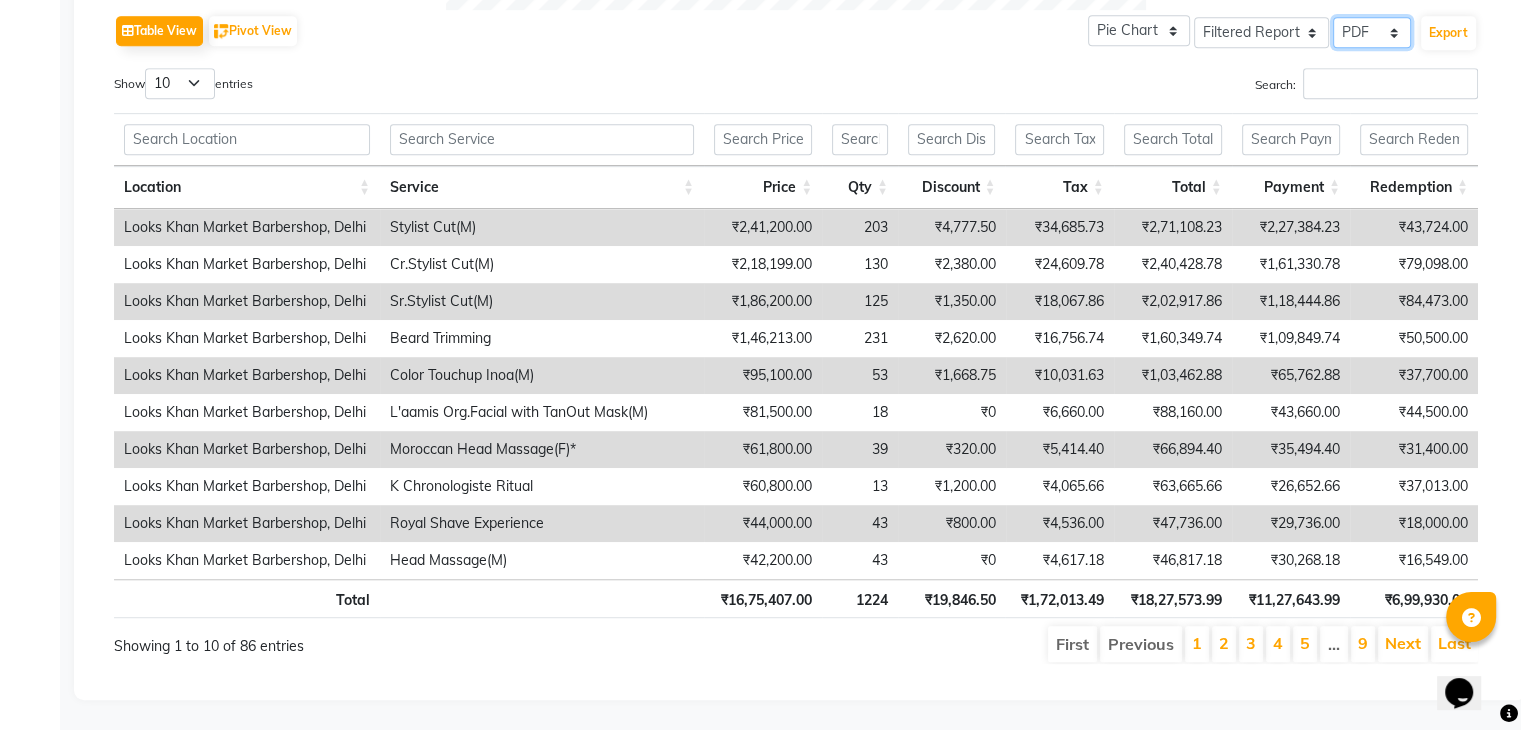 select on "csv" 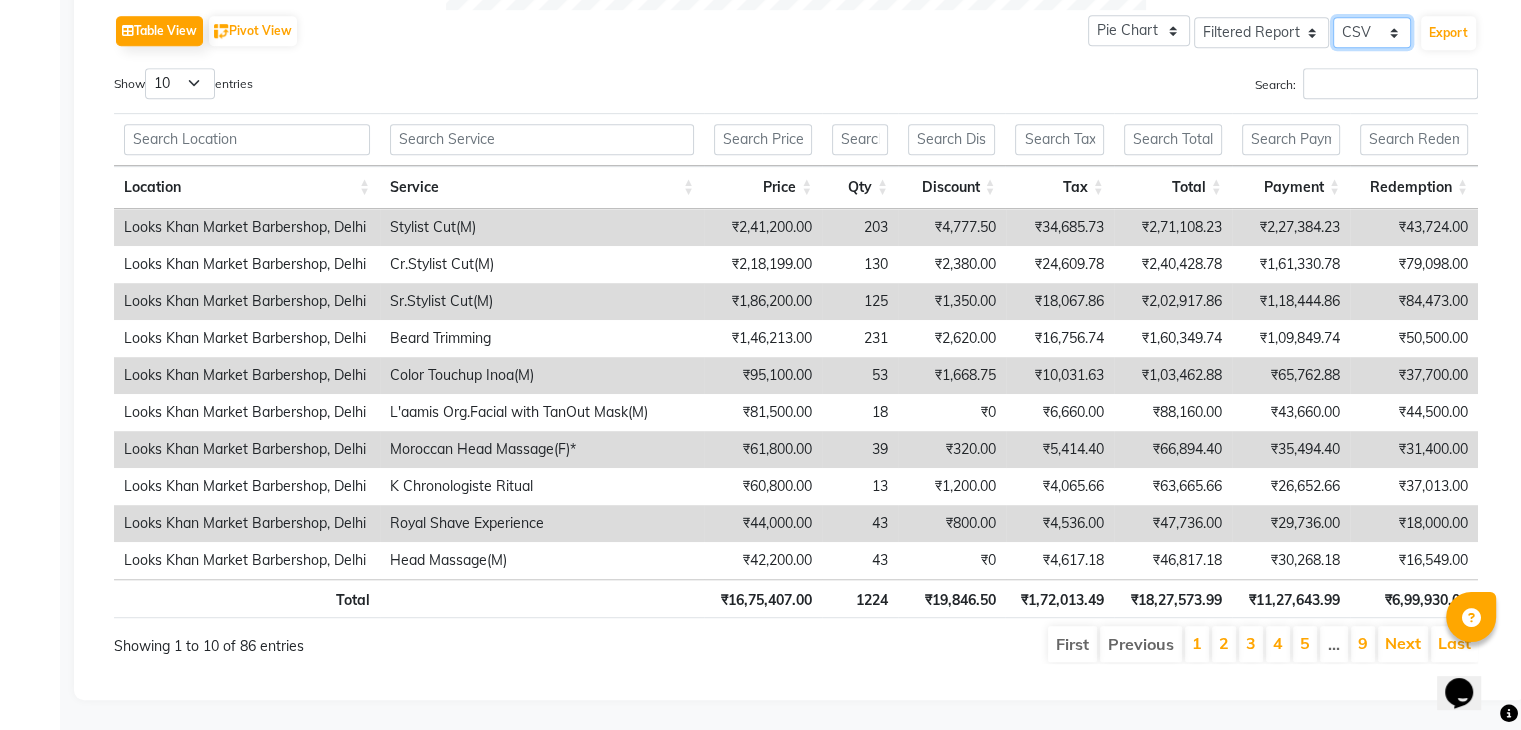 click on "Select CSV PDF" 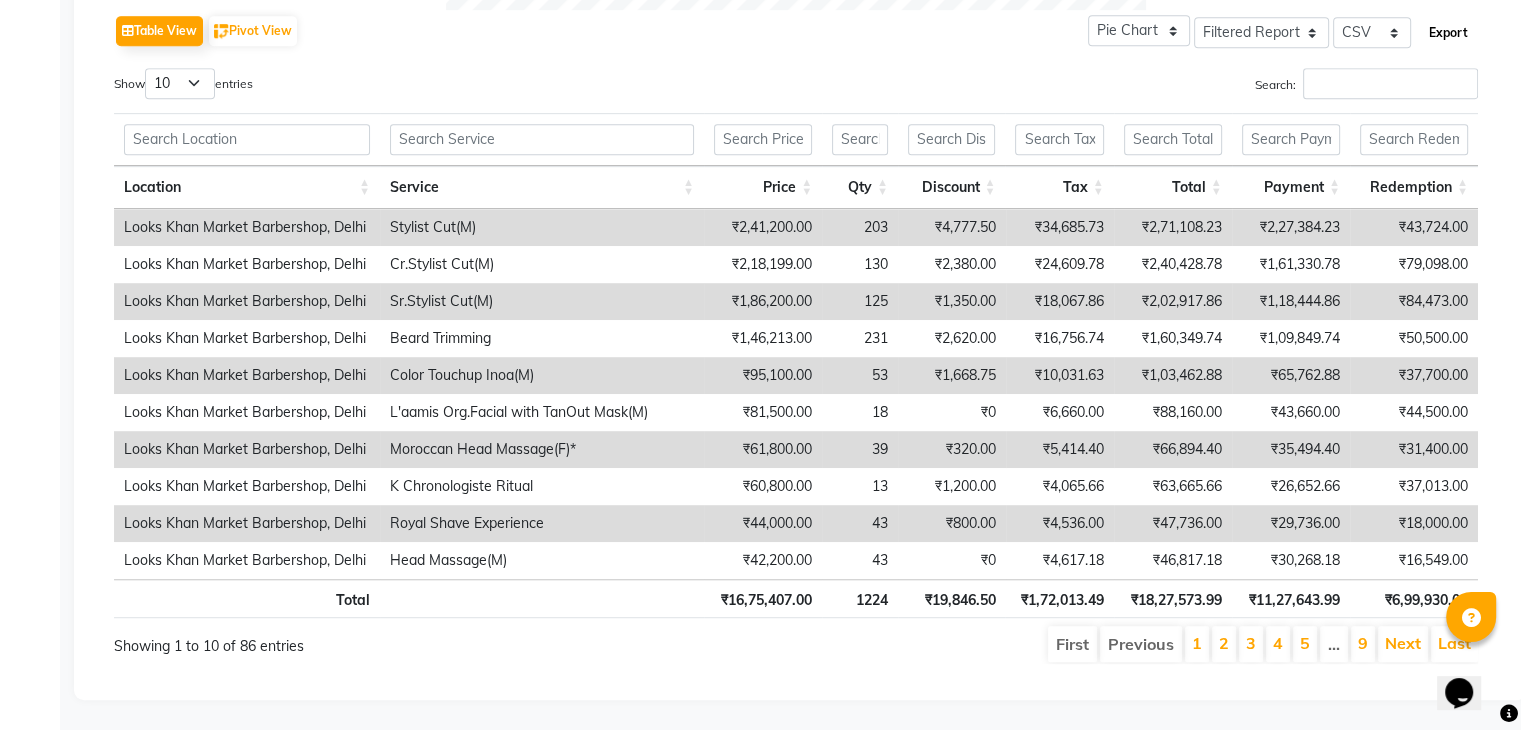 click on "Export" 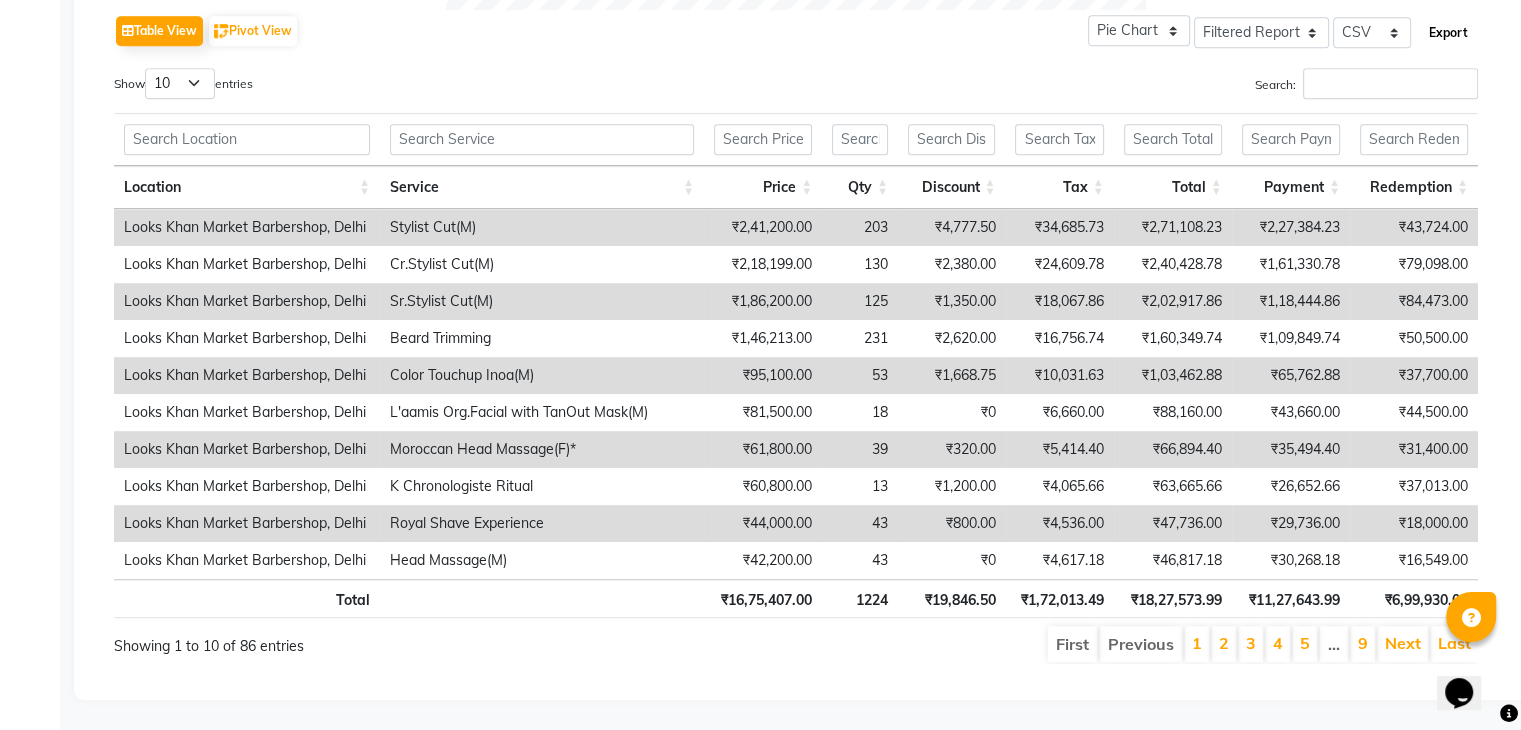 click on "Export" 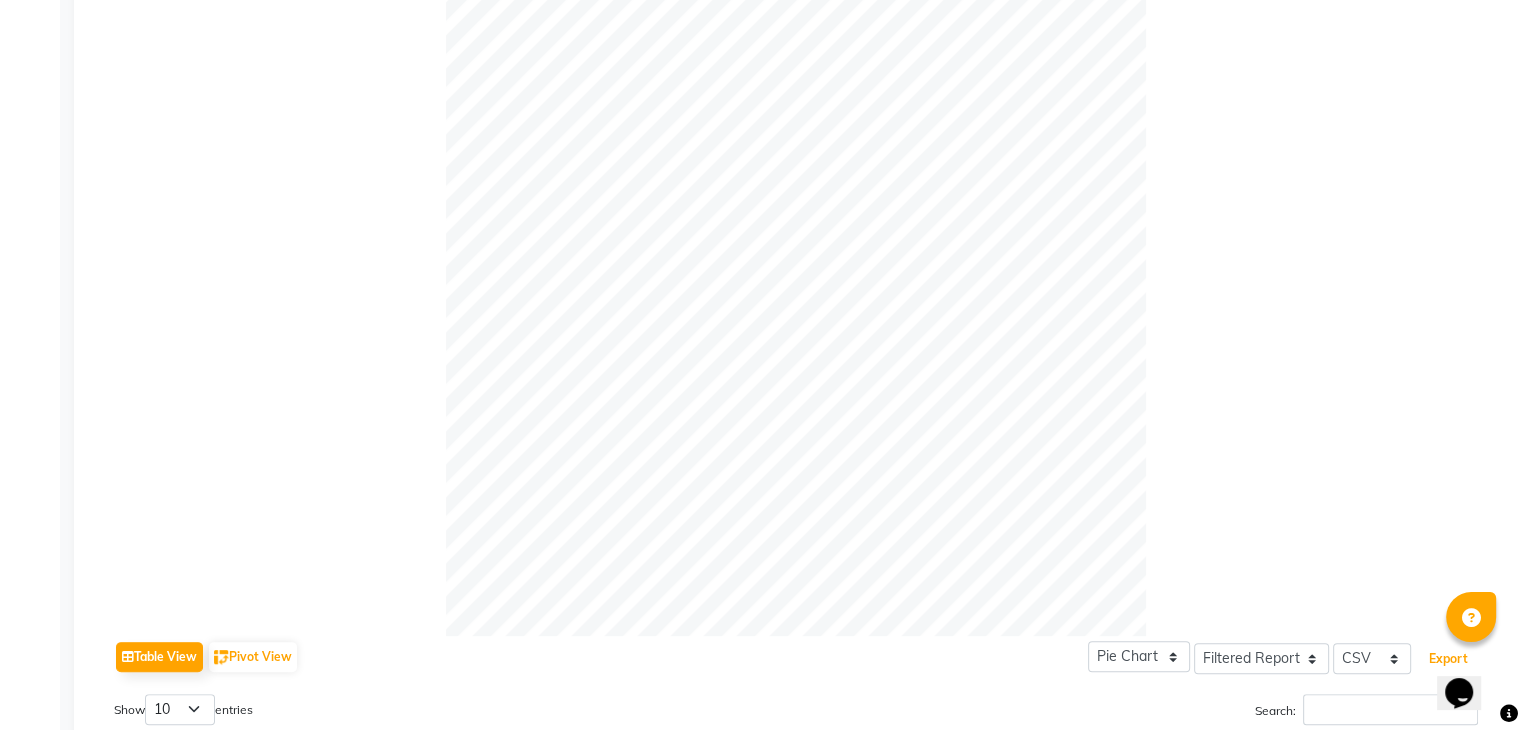 scroll, scrollTop: 0, scrollLeft: 0, axis: both 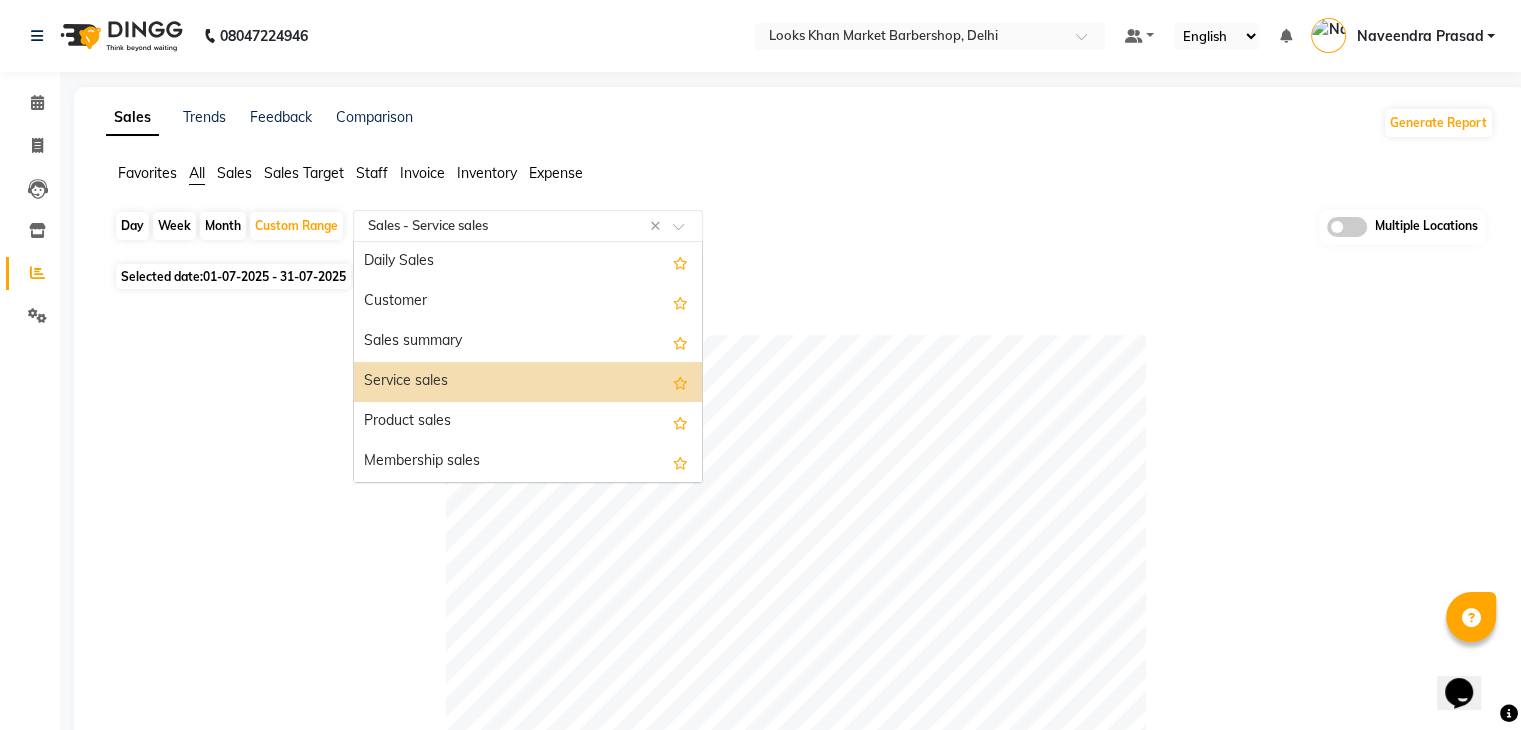 click 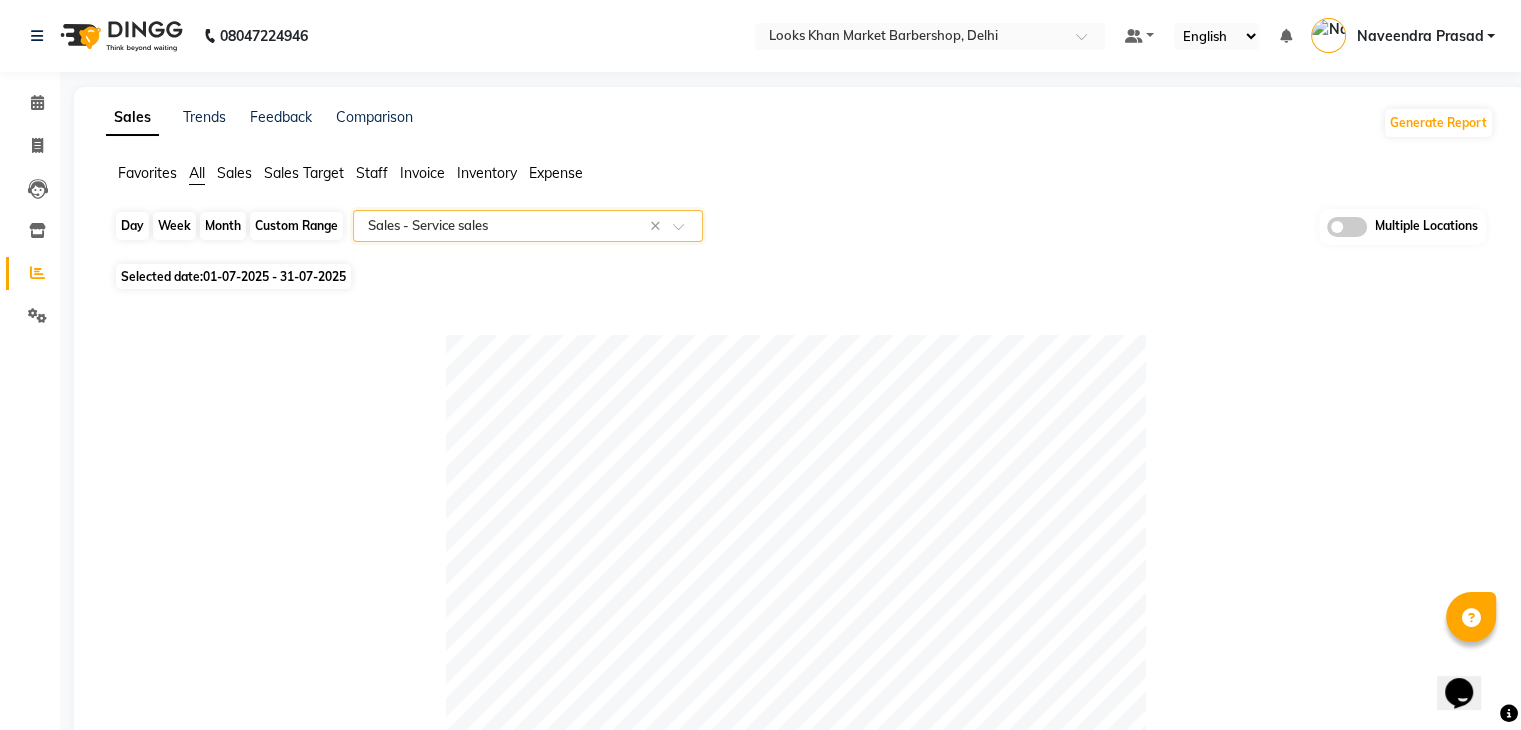 click on "Custom Range" 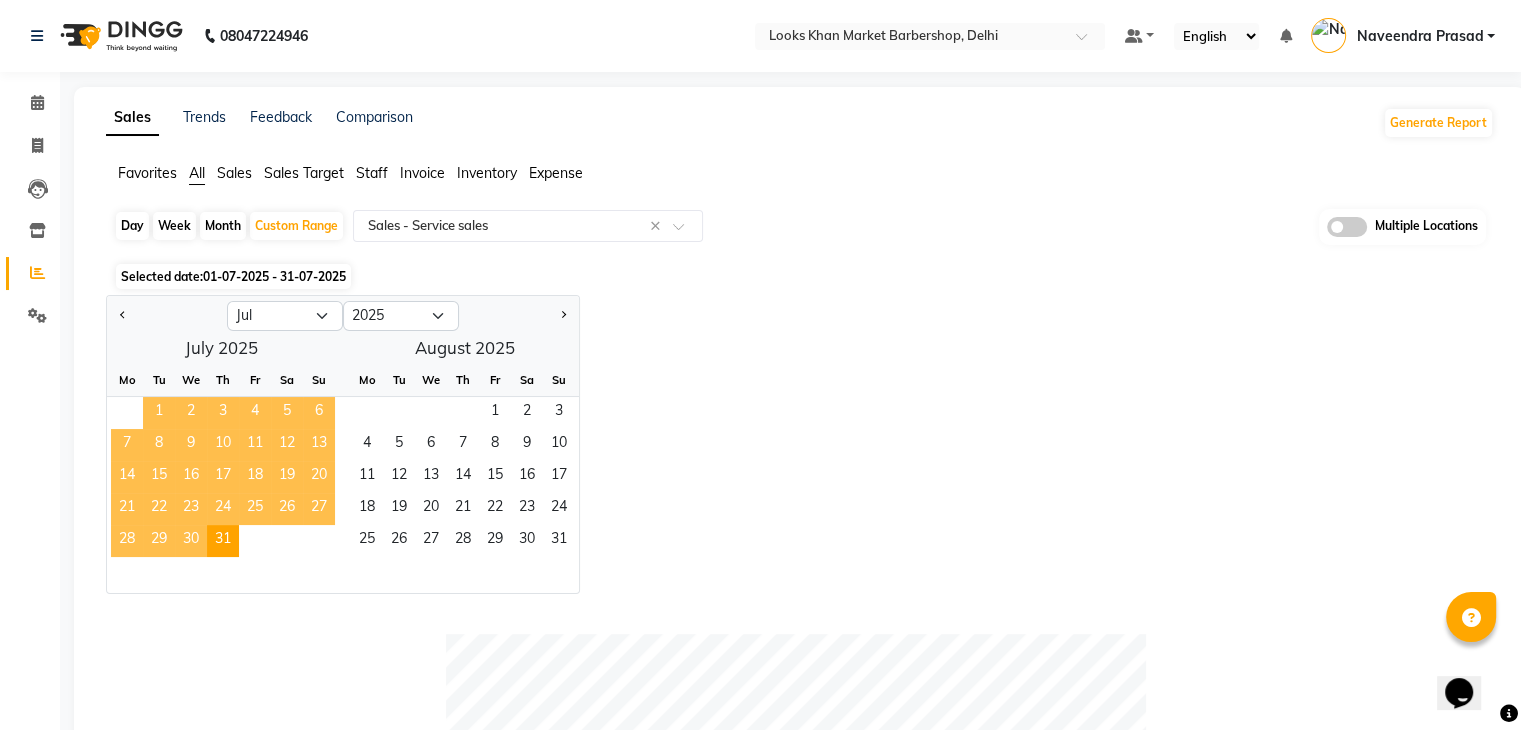 click on "1" 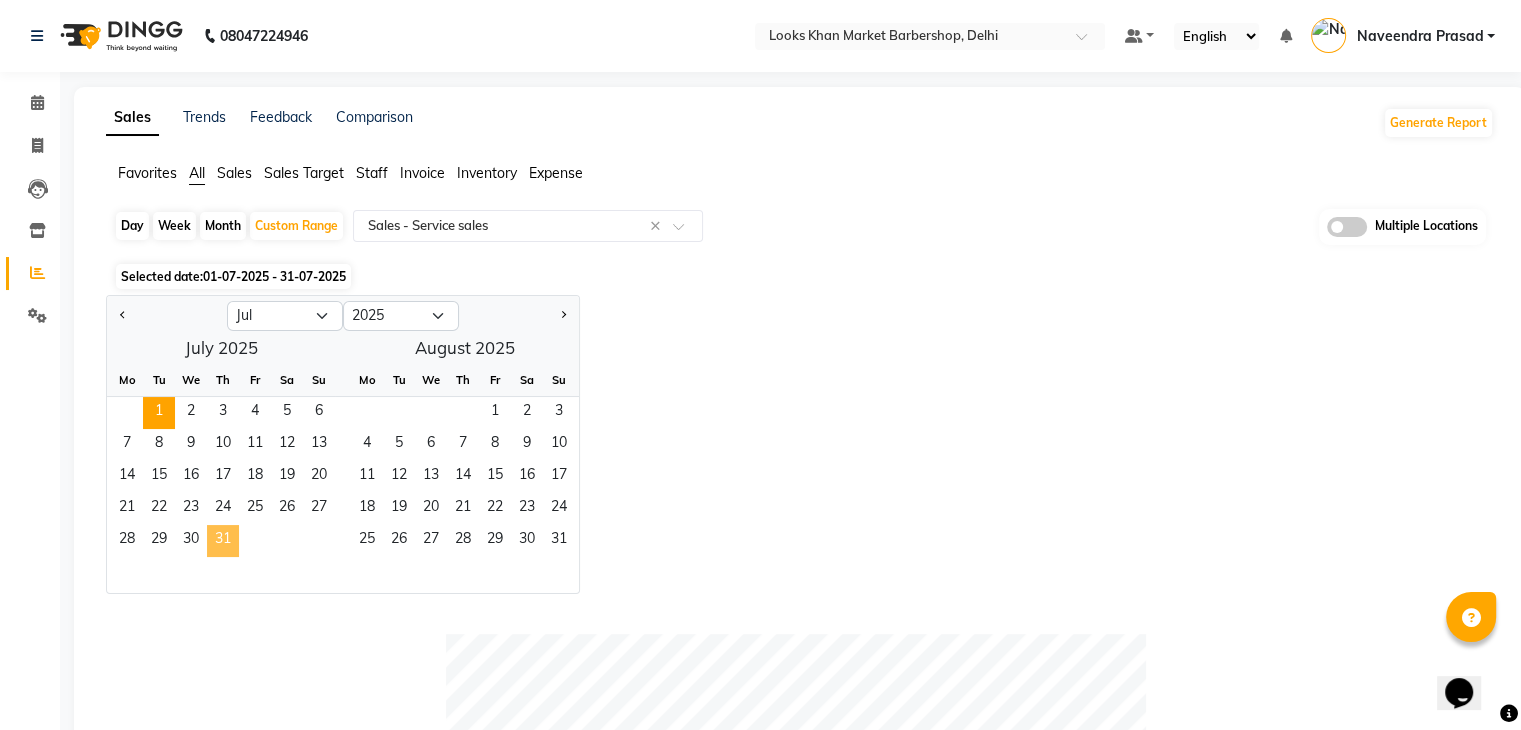 click on "31" 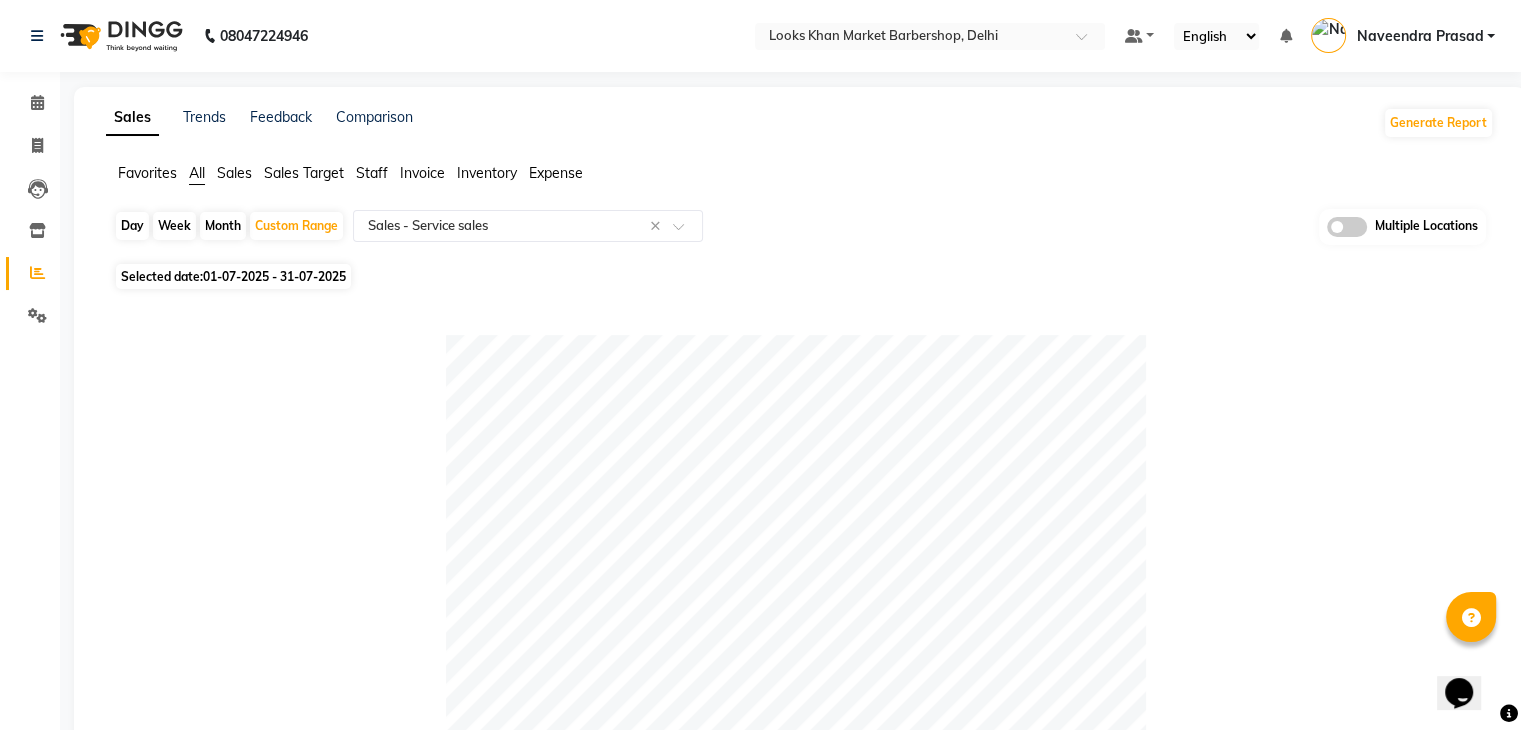 scroll, scrollTop: 638, scrollLeft: 0, axis: vertical 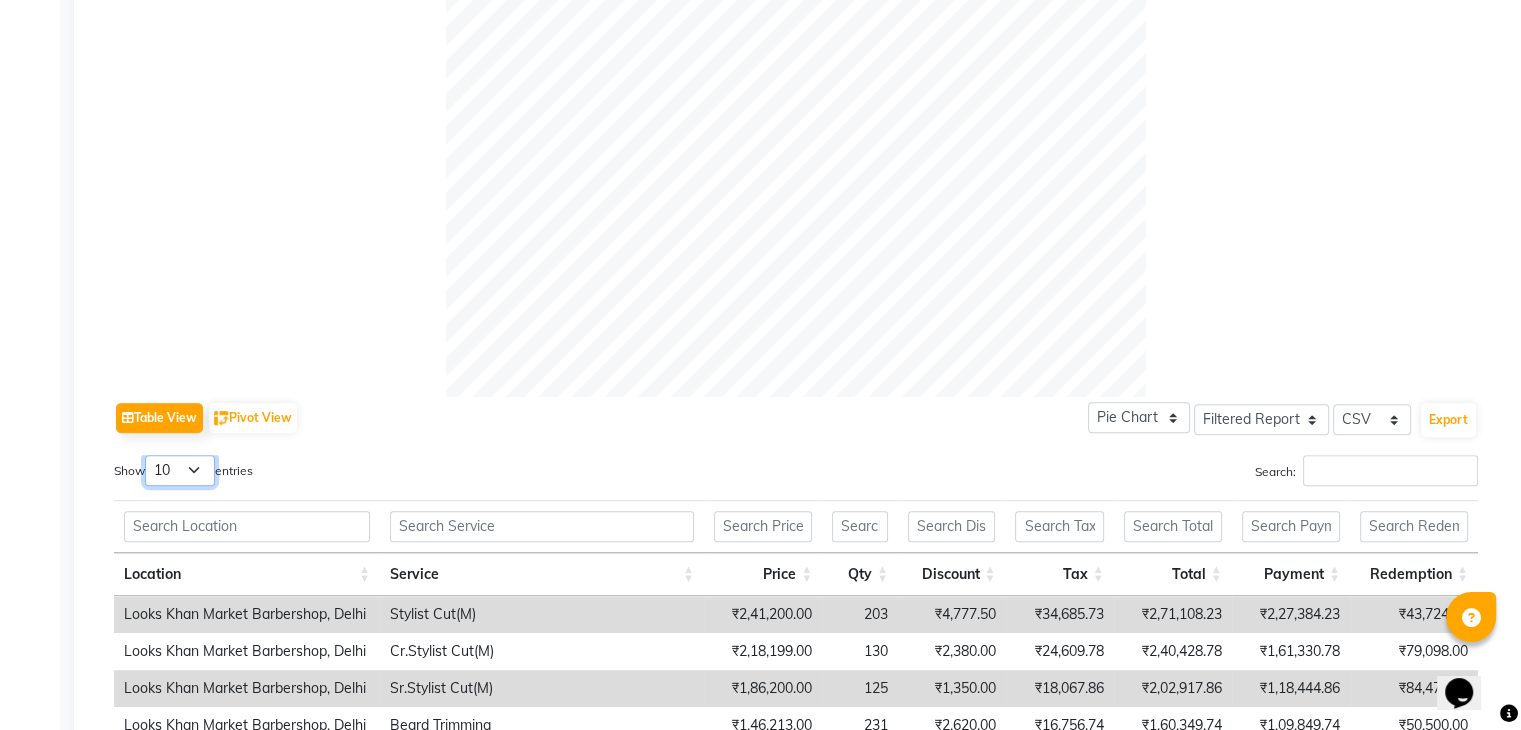 click on "10 25 50 100" at bounding box center (180, 470) 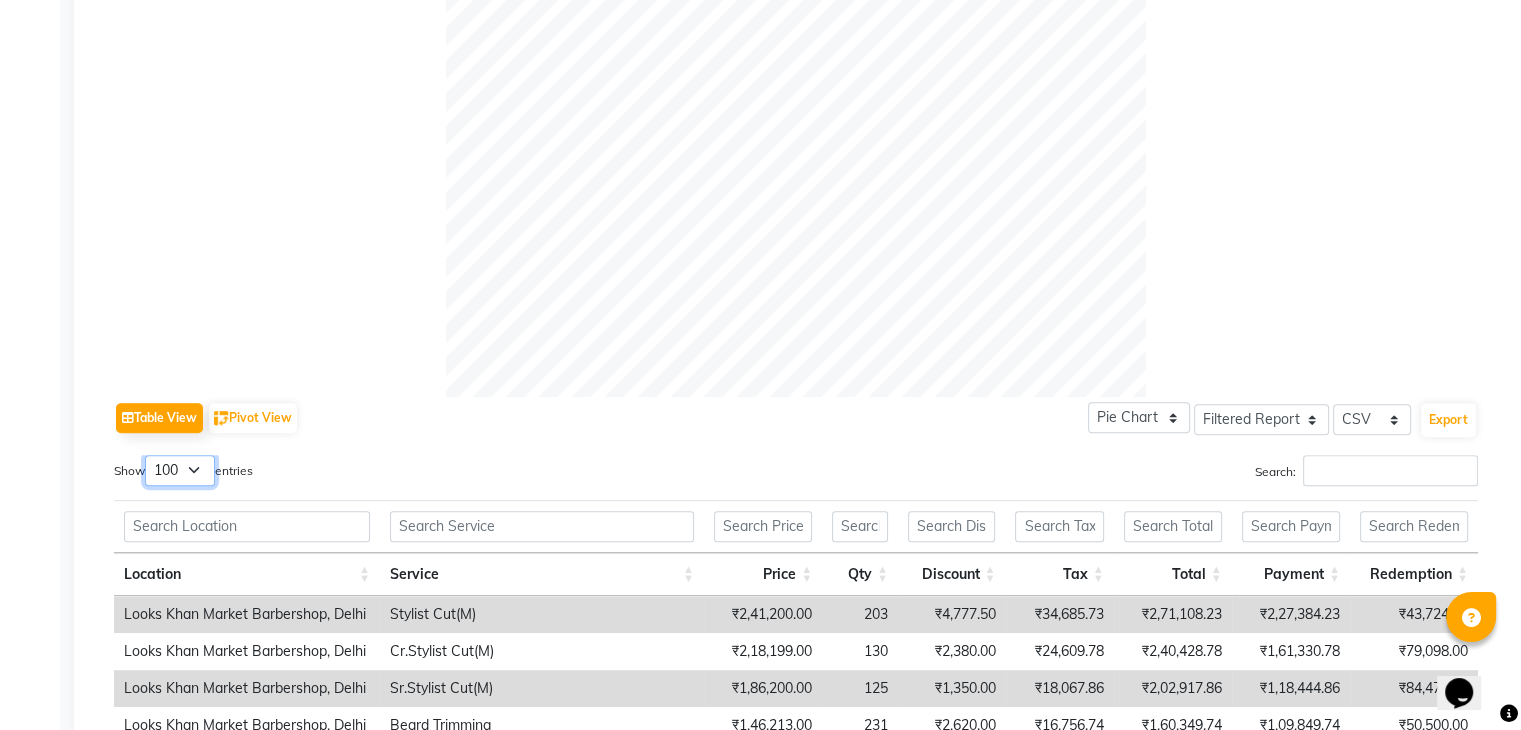 click on "10 25 50 100" at bounding box center [180, 470] 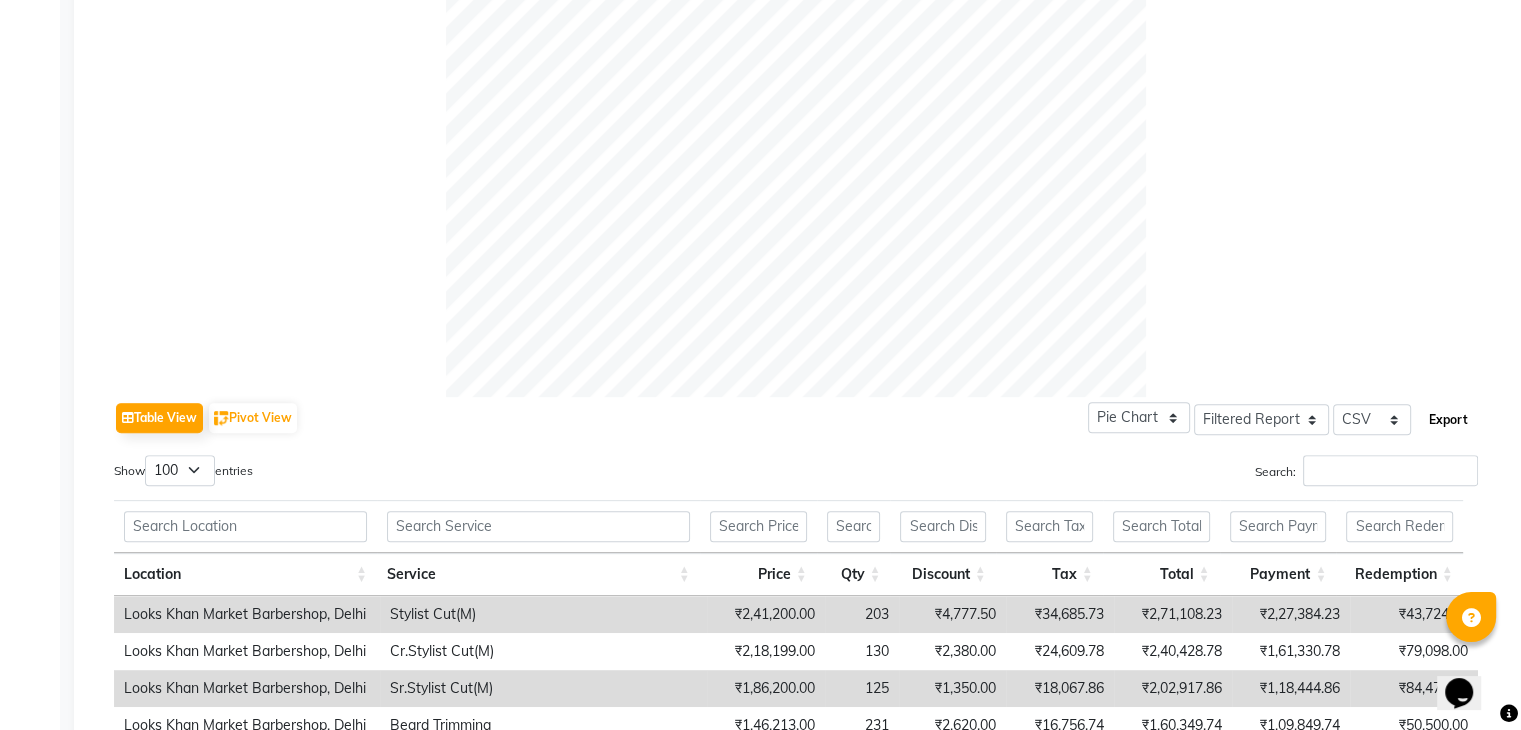 click on "Export" 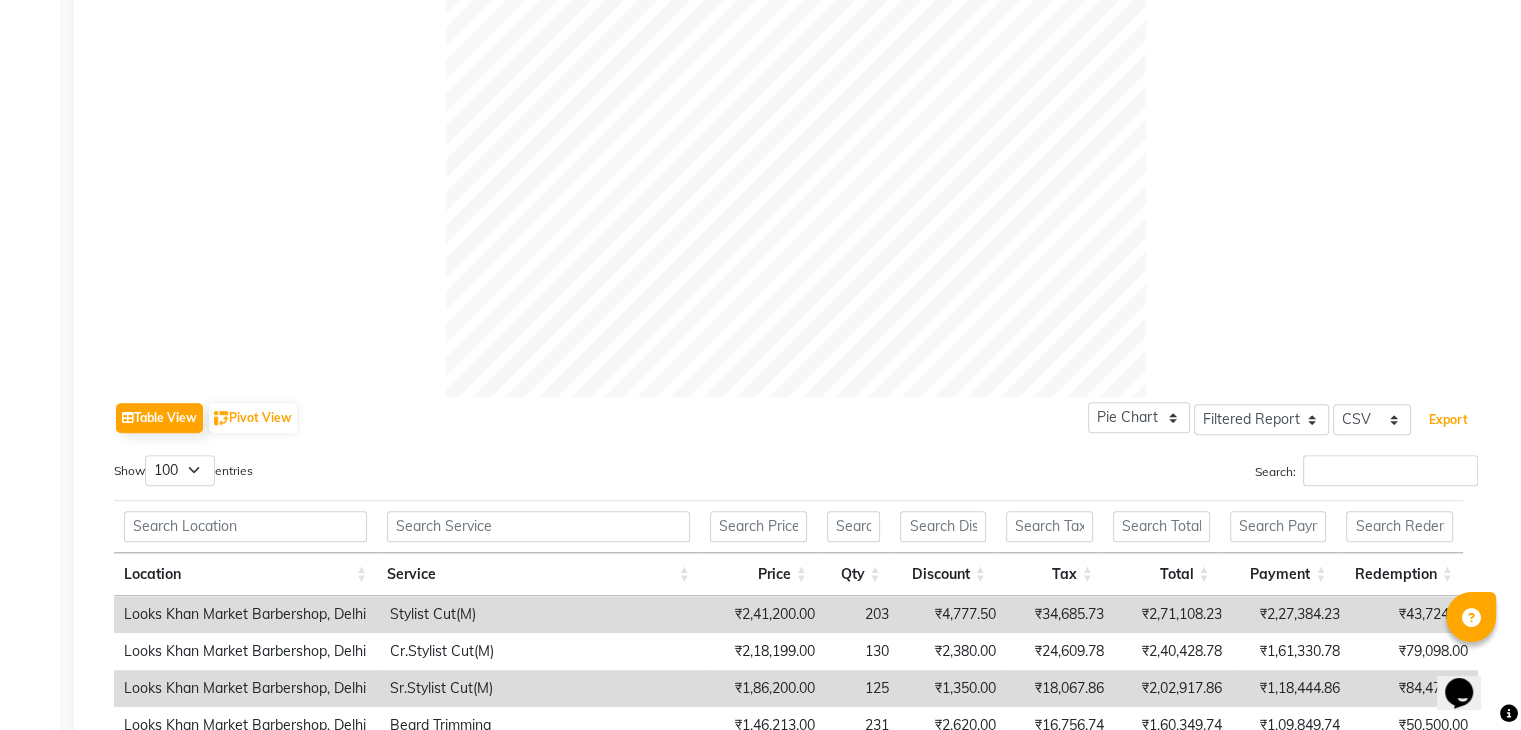 type 